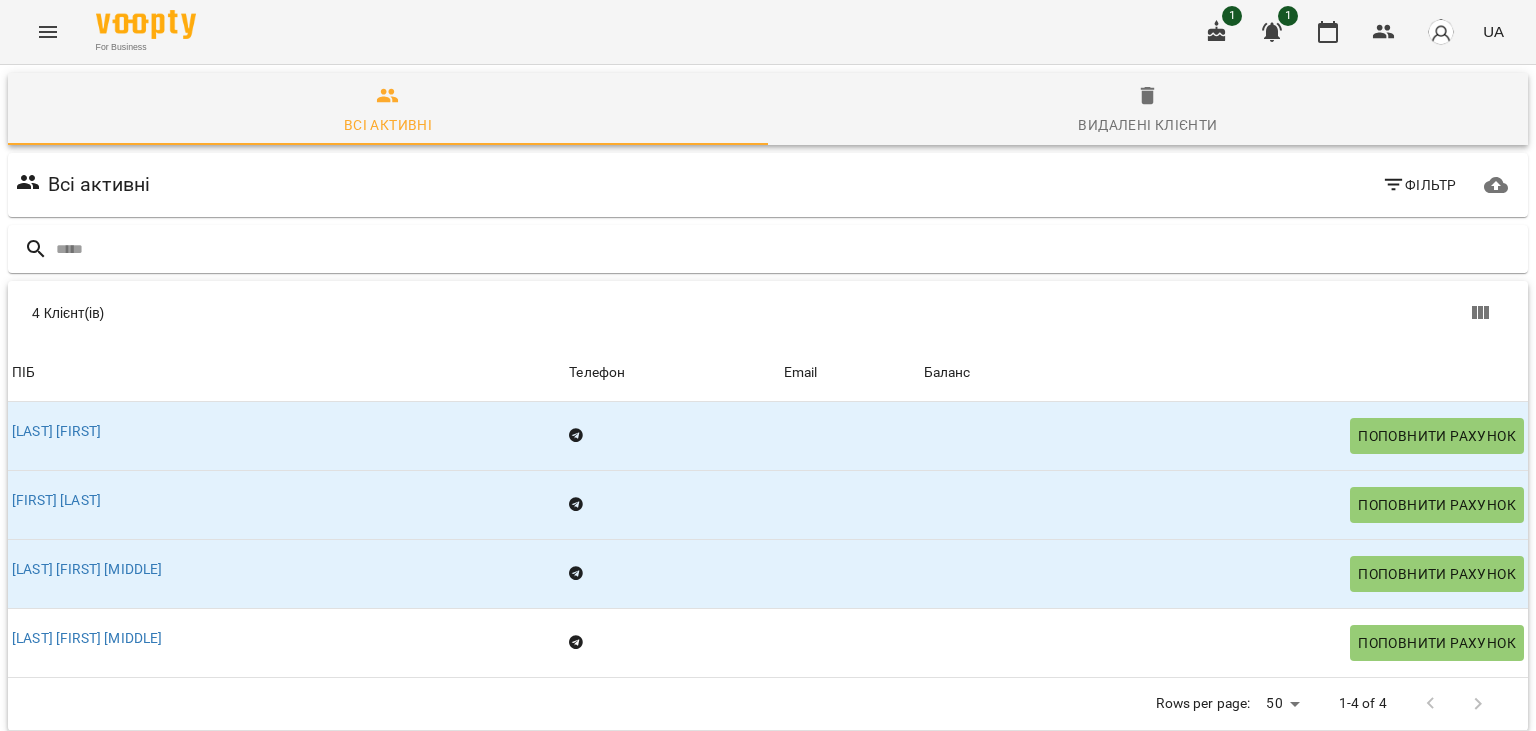 scroll, scrollTop: 0, scrollLeft: 0, axis: both 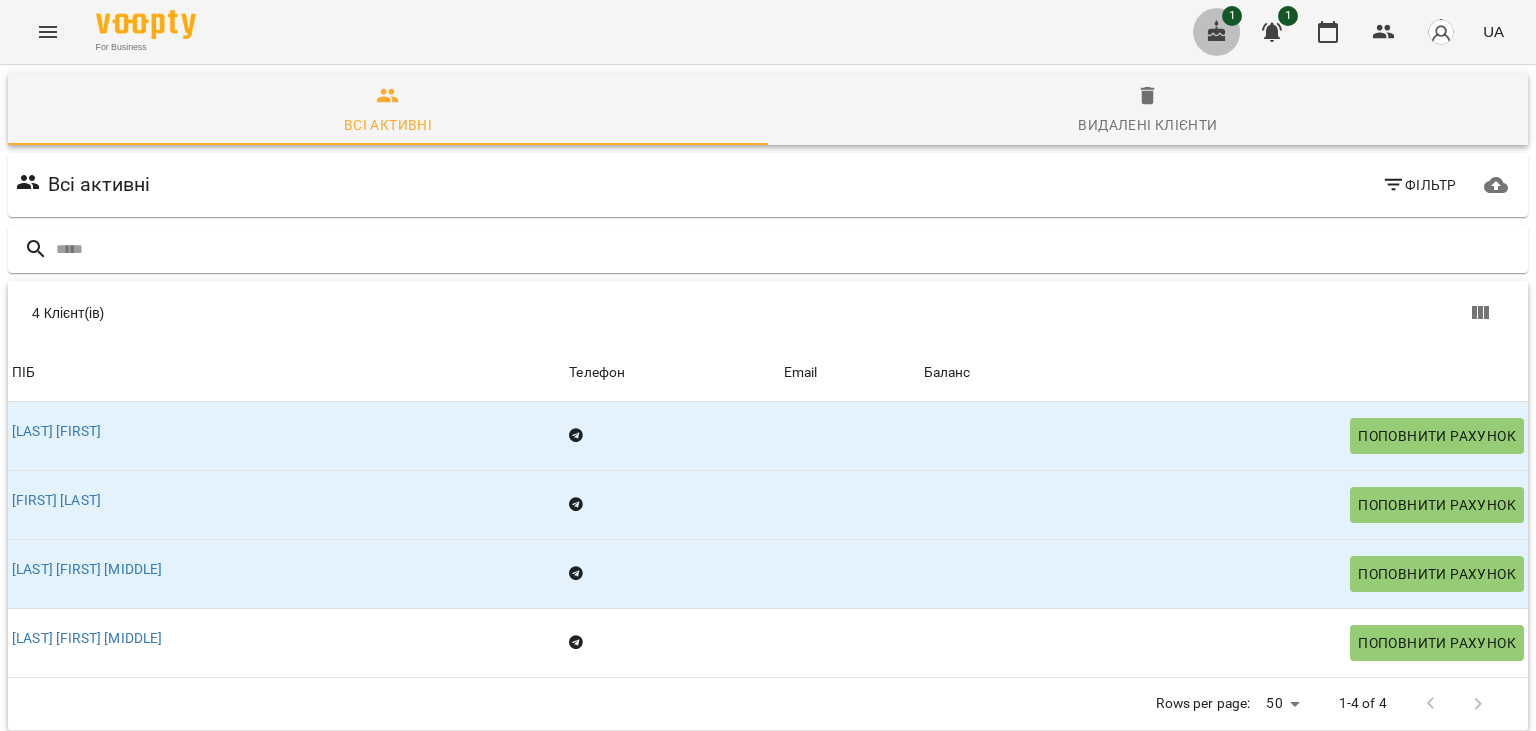 click 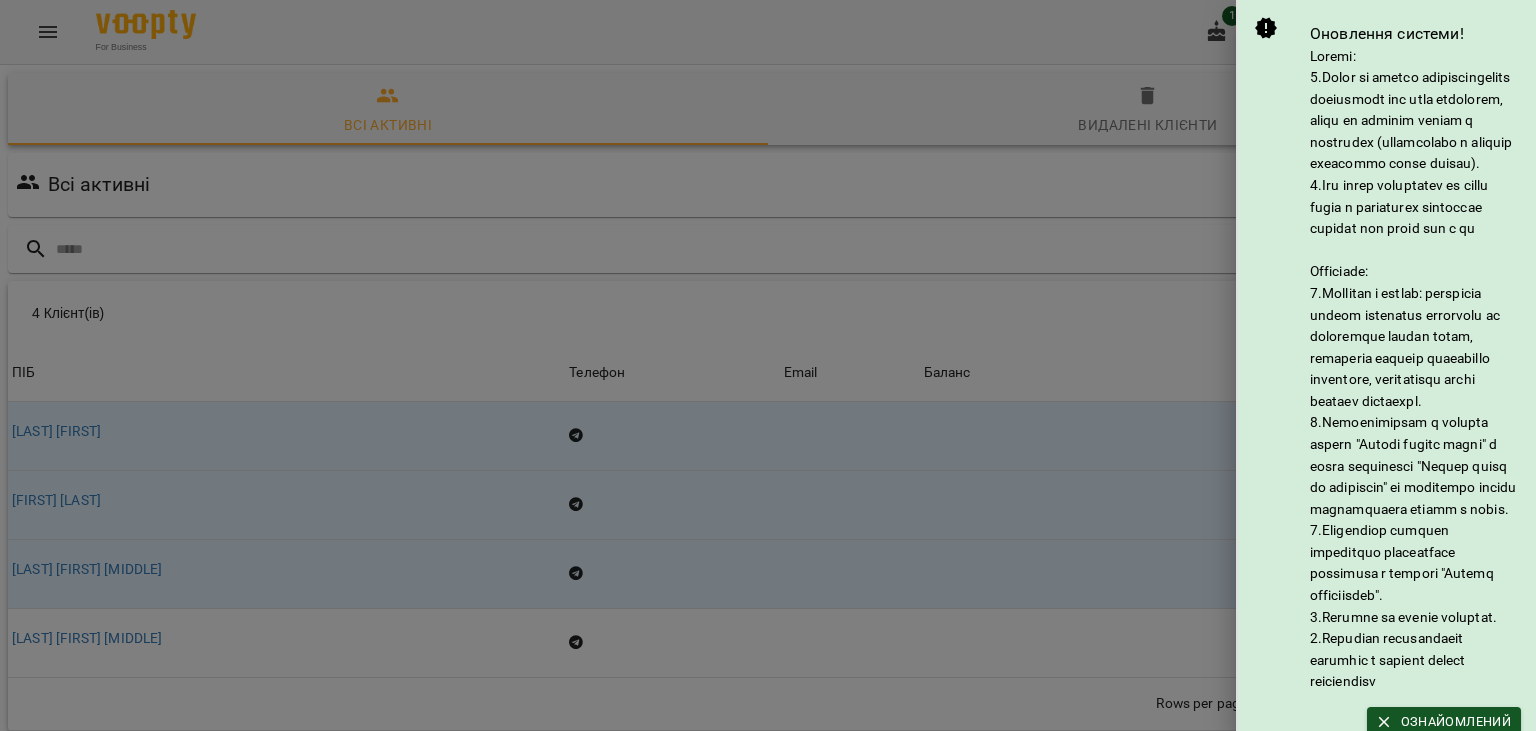 scroll, scrollTop: 166, scrollLeft: 0, axis: vertical 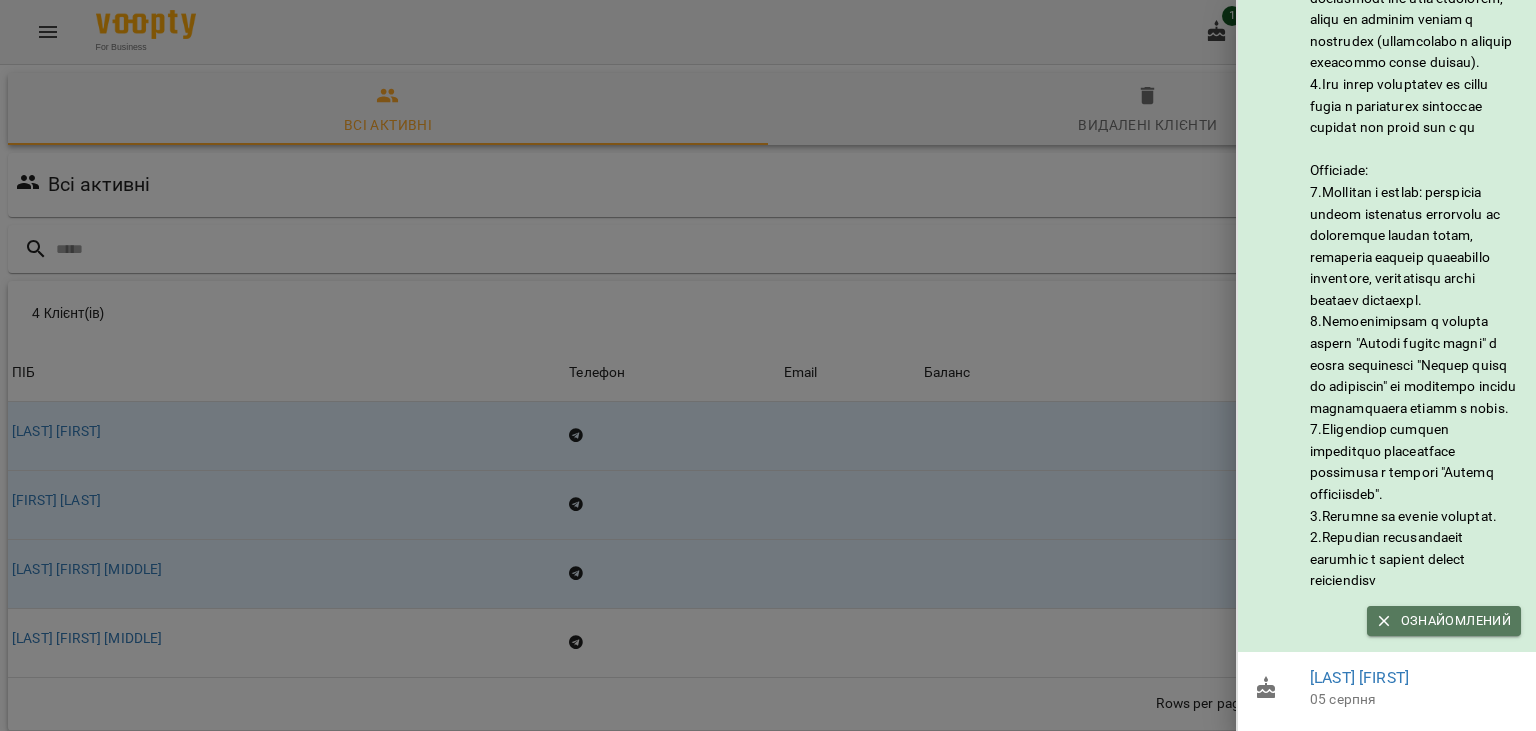 click 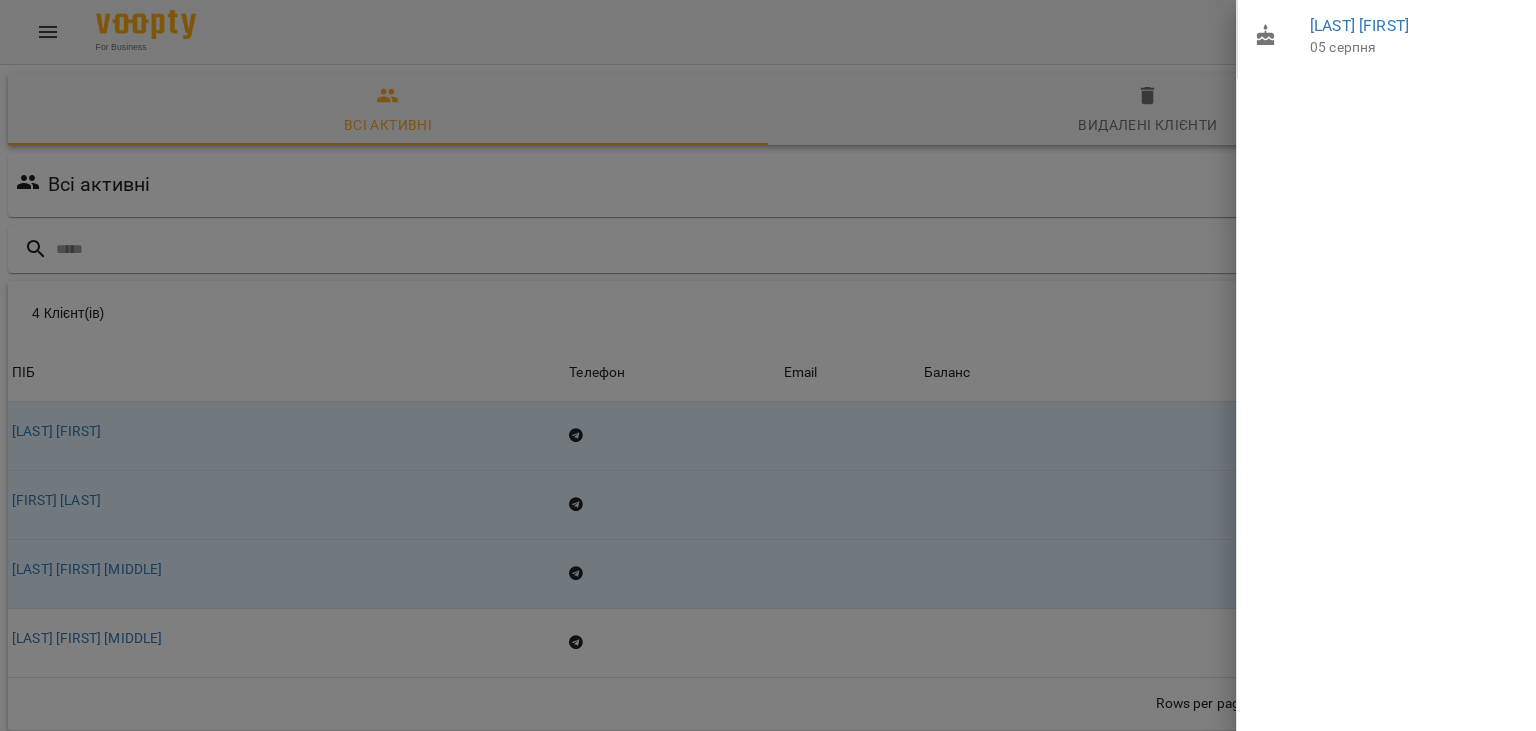 click on "05 серпня" at bounding box center (1415, 48) 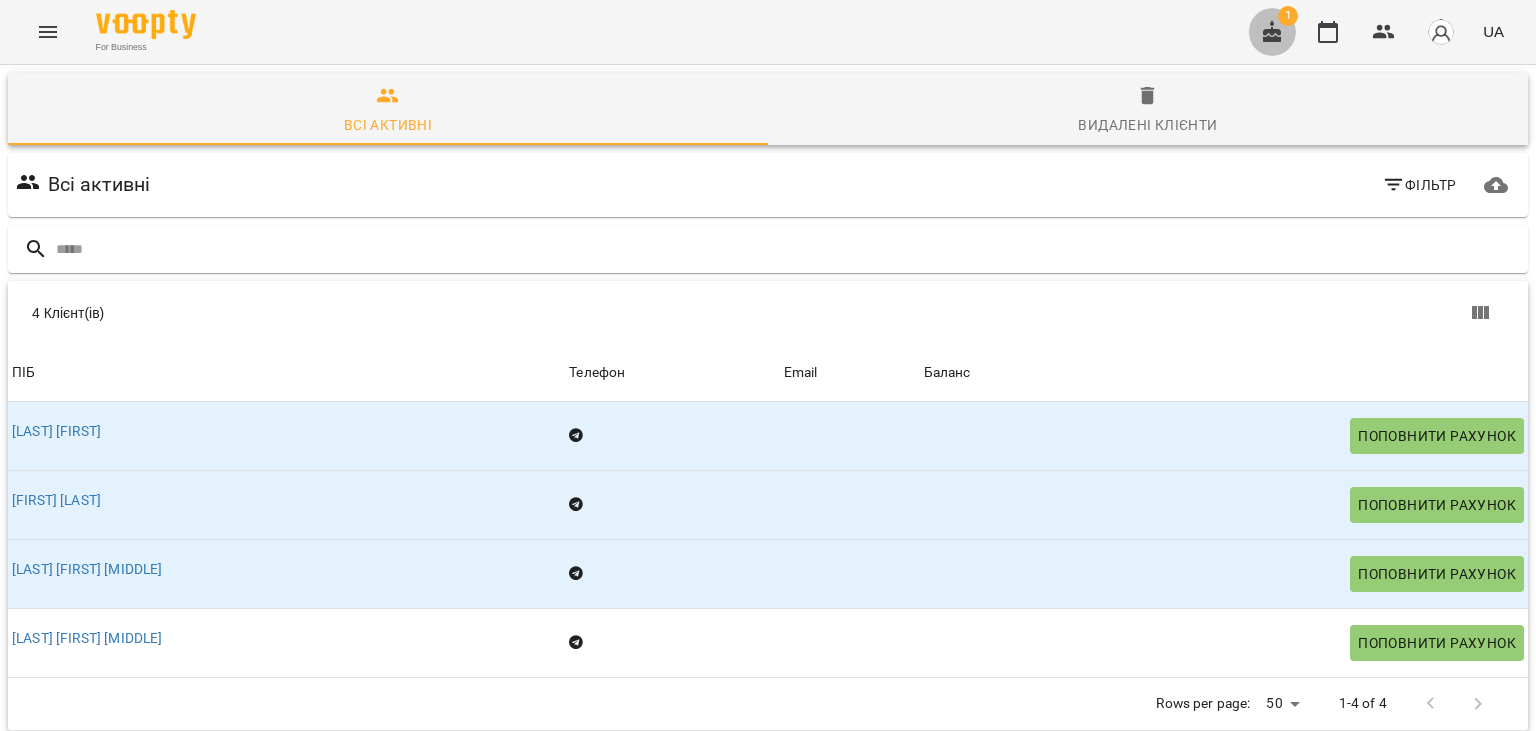 click 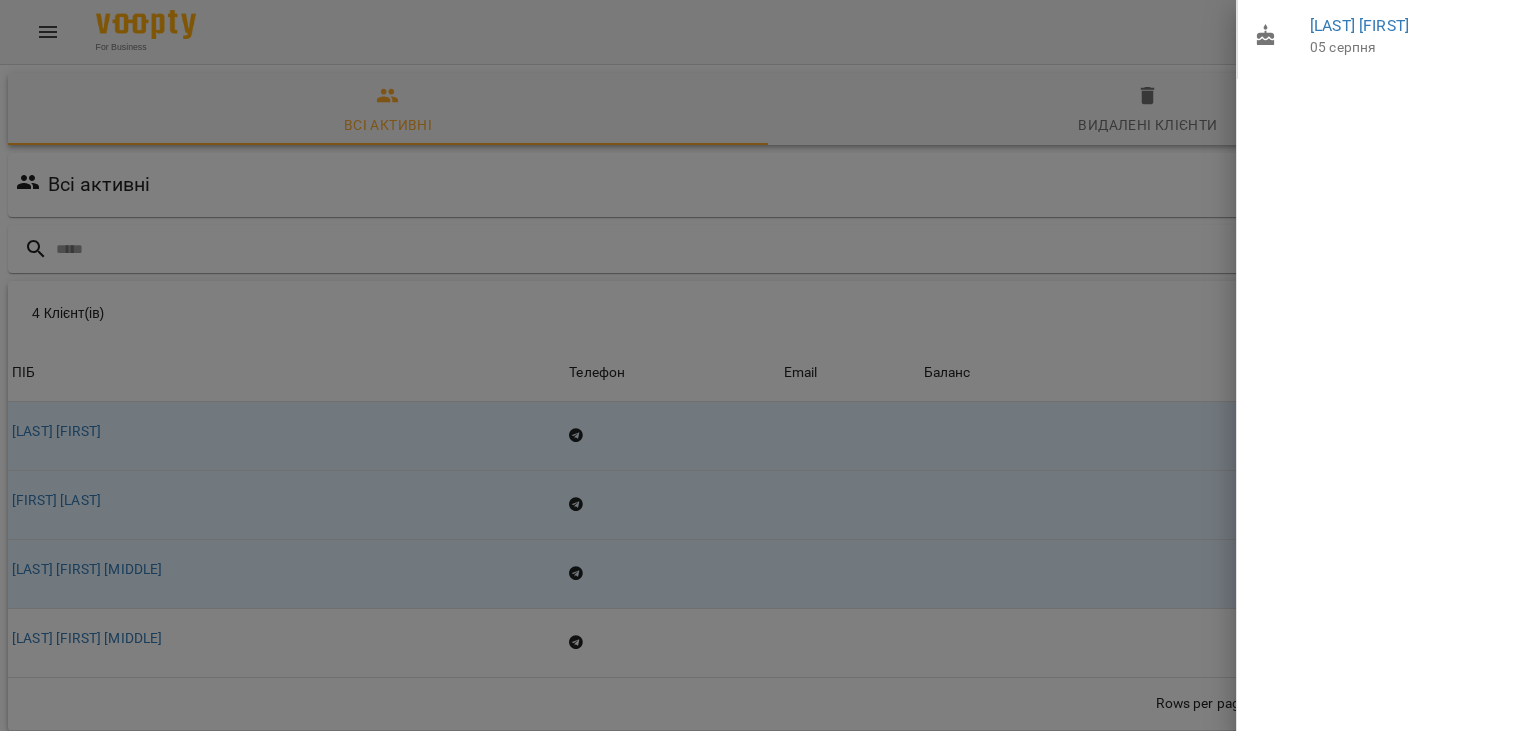 click at bounding box center [768, 365] 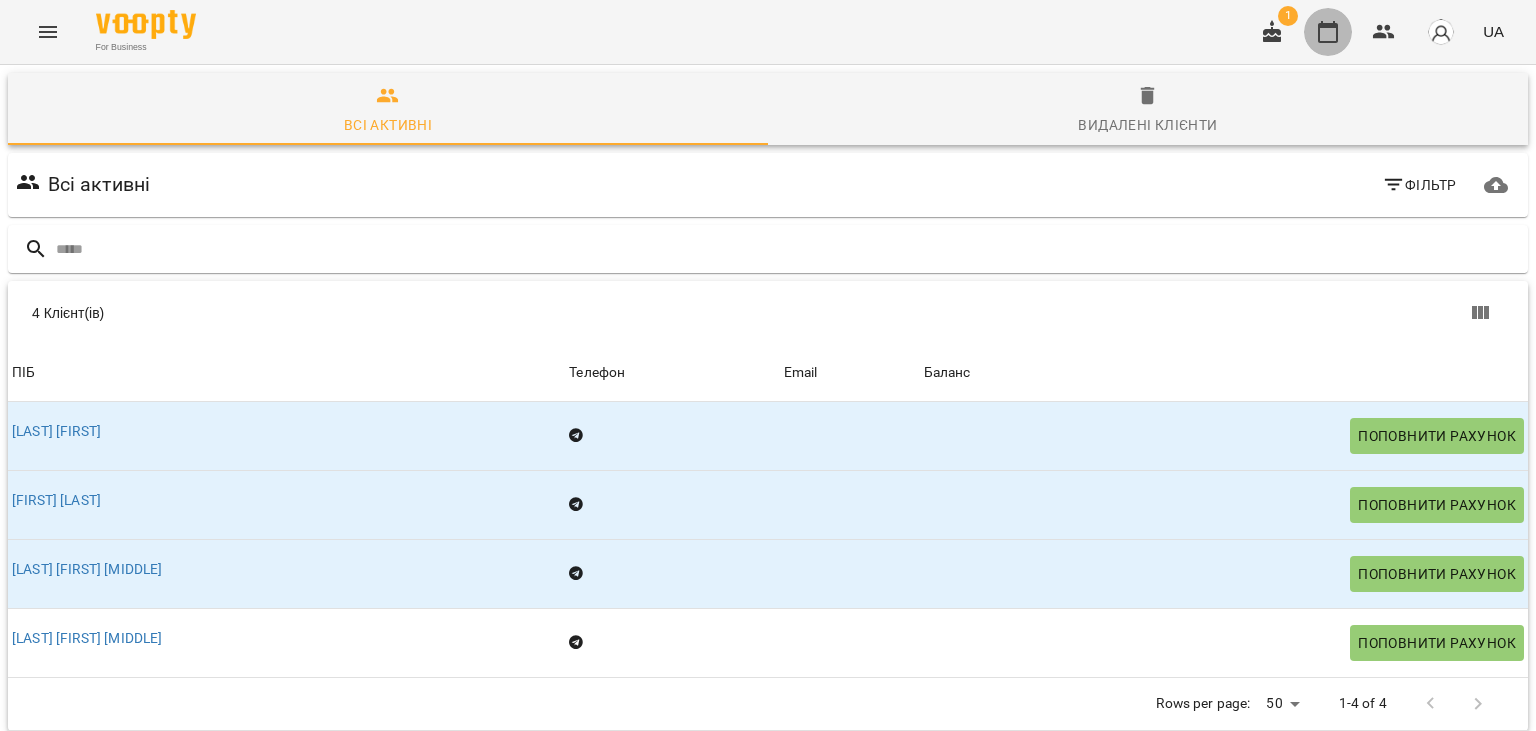 click 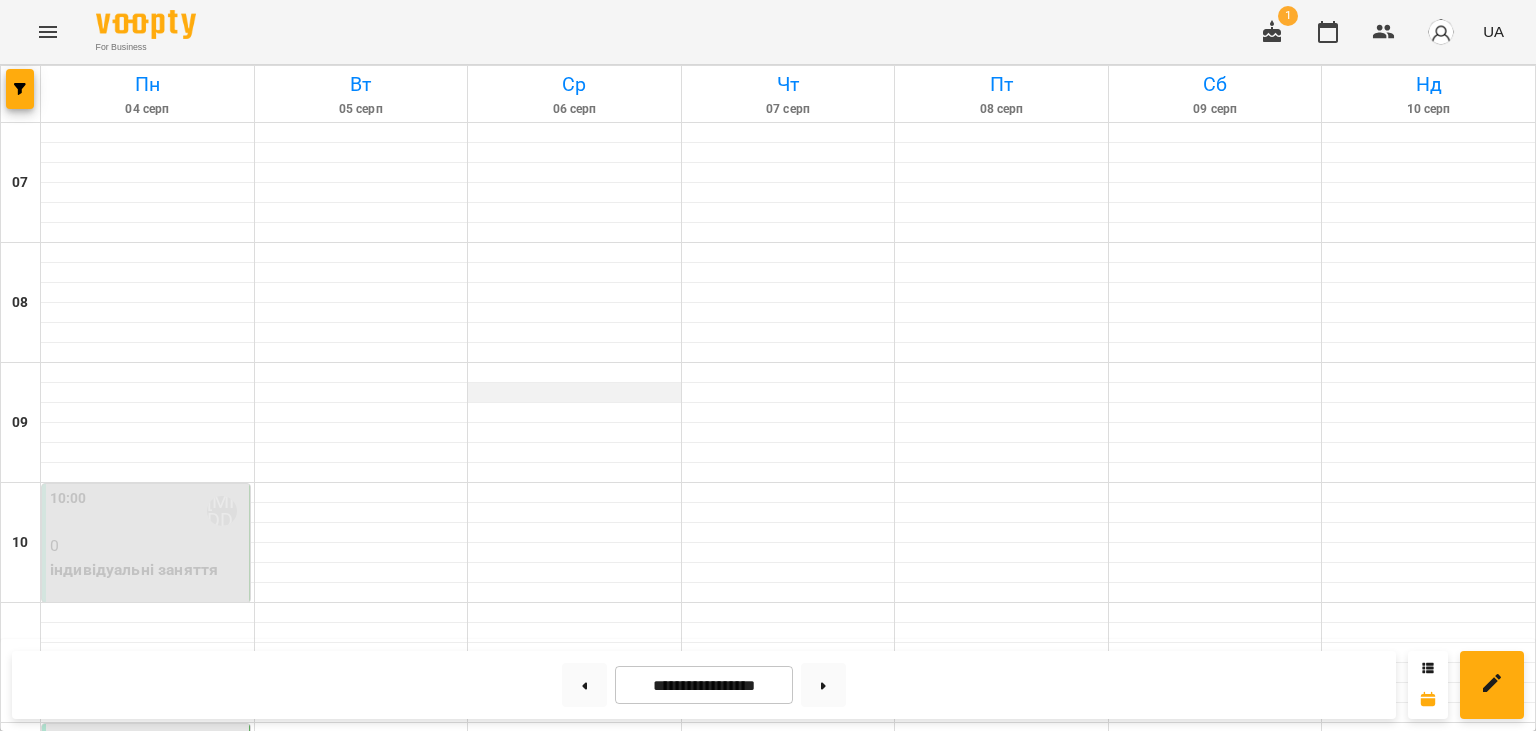 scroll, scrollTop: 356, scrollLeft: 0, axis: vertical 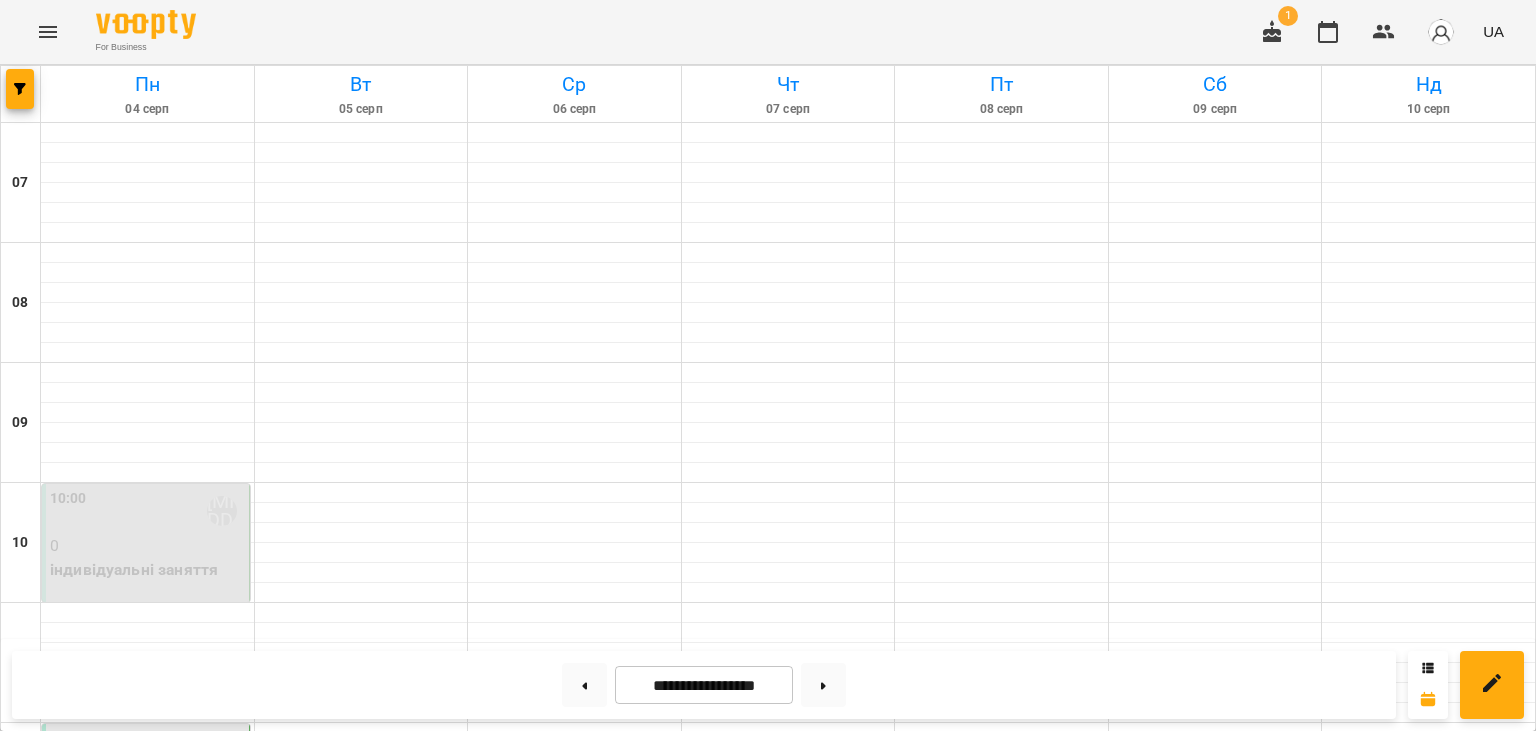 click on "[TIME] [FIRST] [MIDDLE] [LAST]" at bounding box center [147, 751] 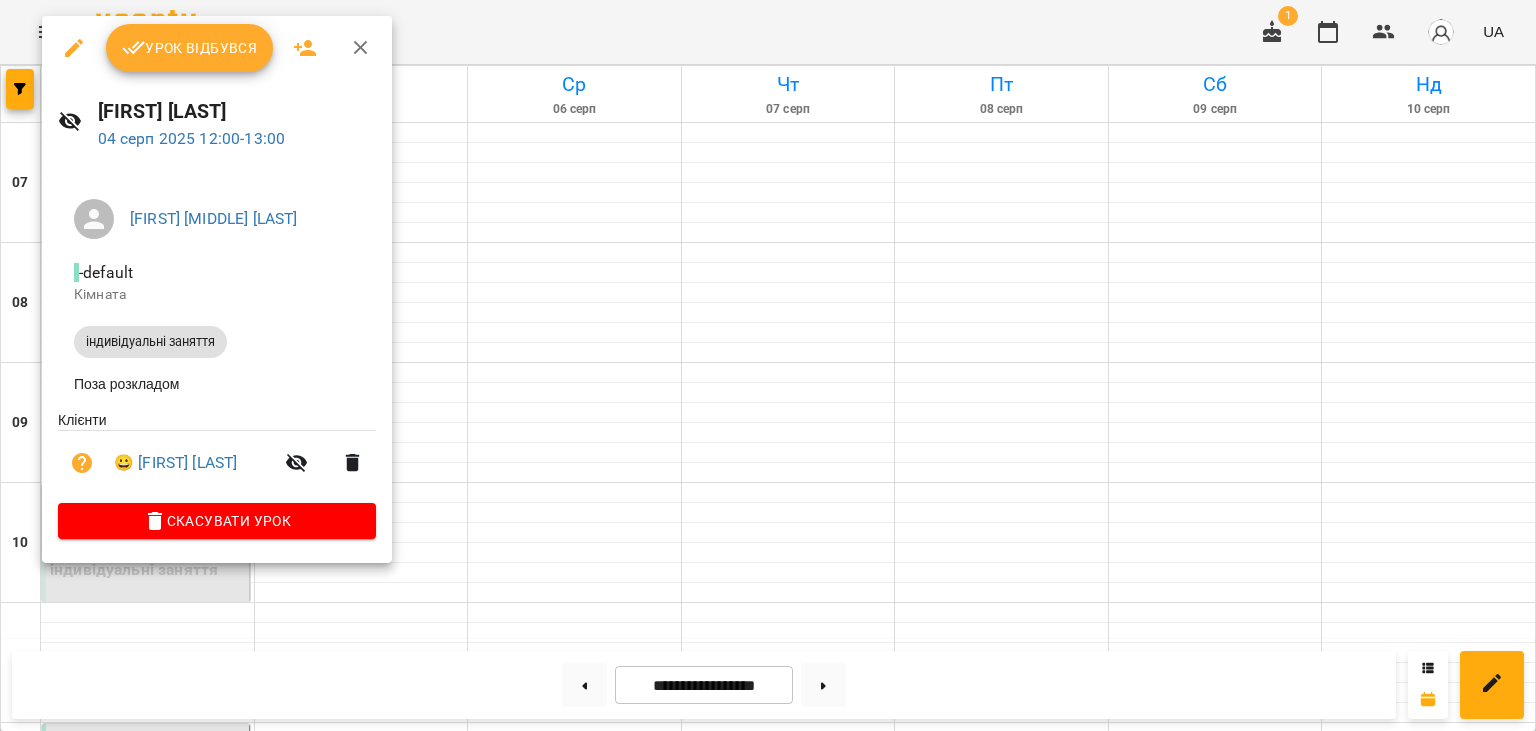 click on "Урок відбувся" at bounding box center [190, 48] 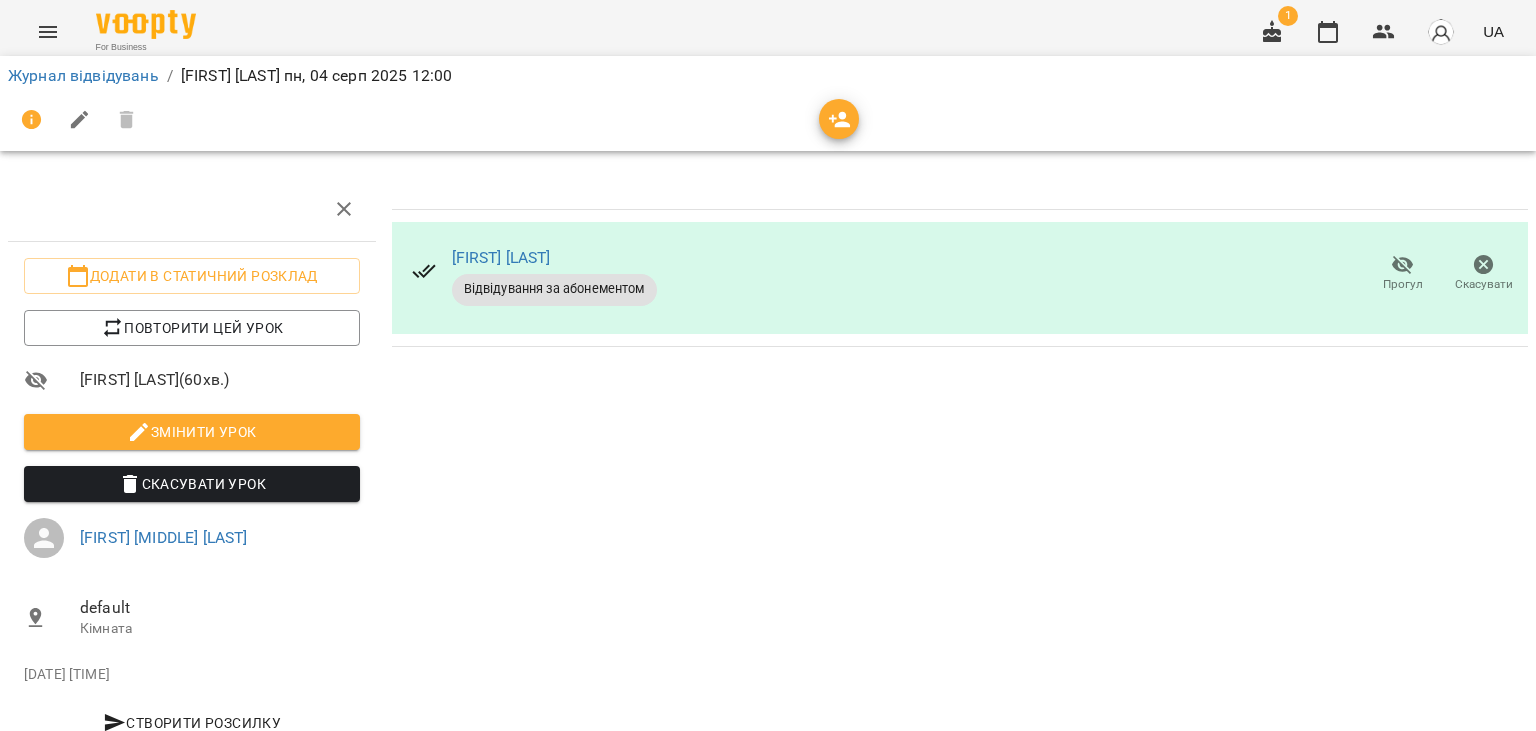 scroll, scrollTop: 64, scrollLeft: 0, axis: vertical 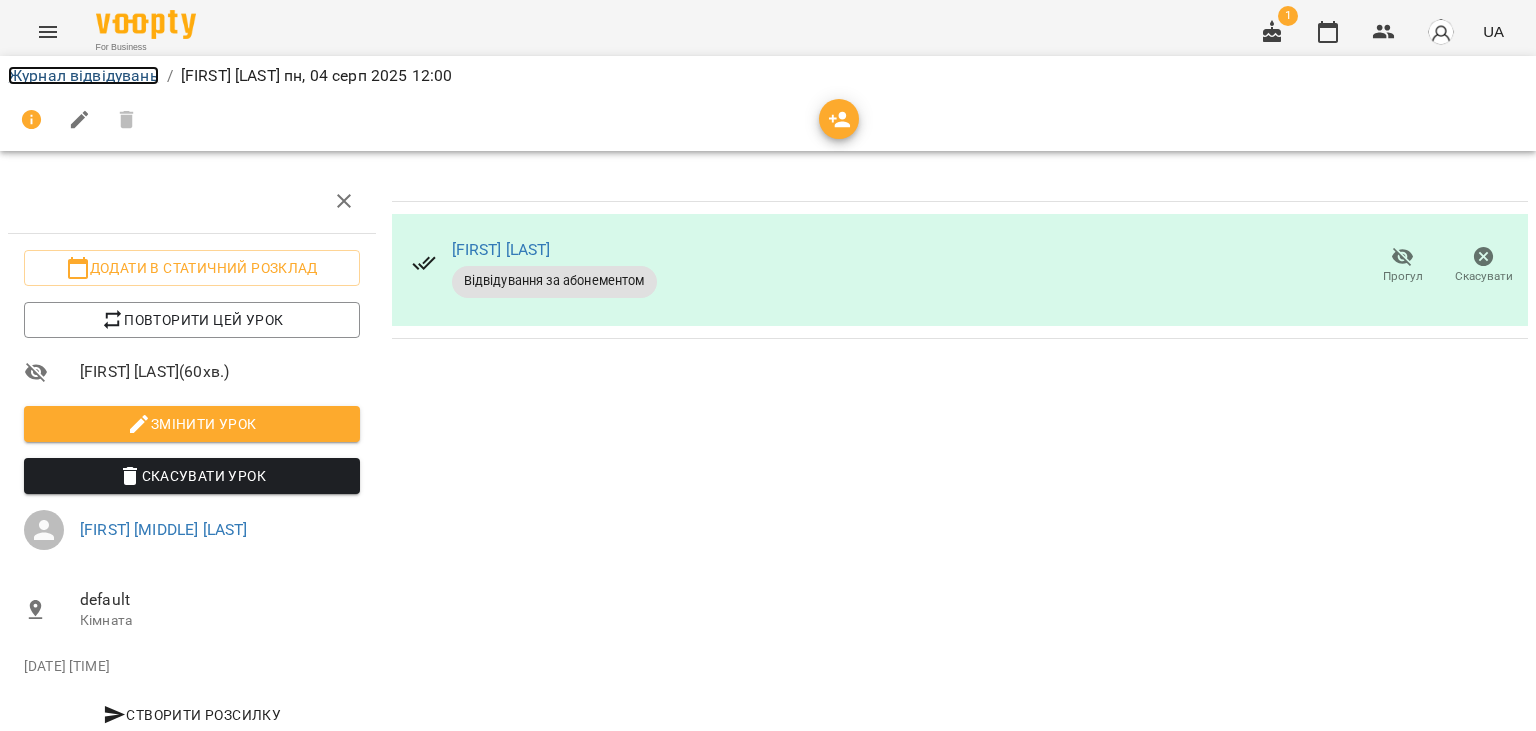 click on "Журнал відвідувань" at bounding box center (83, 75) 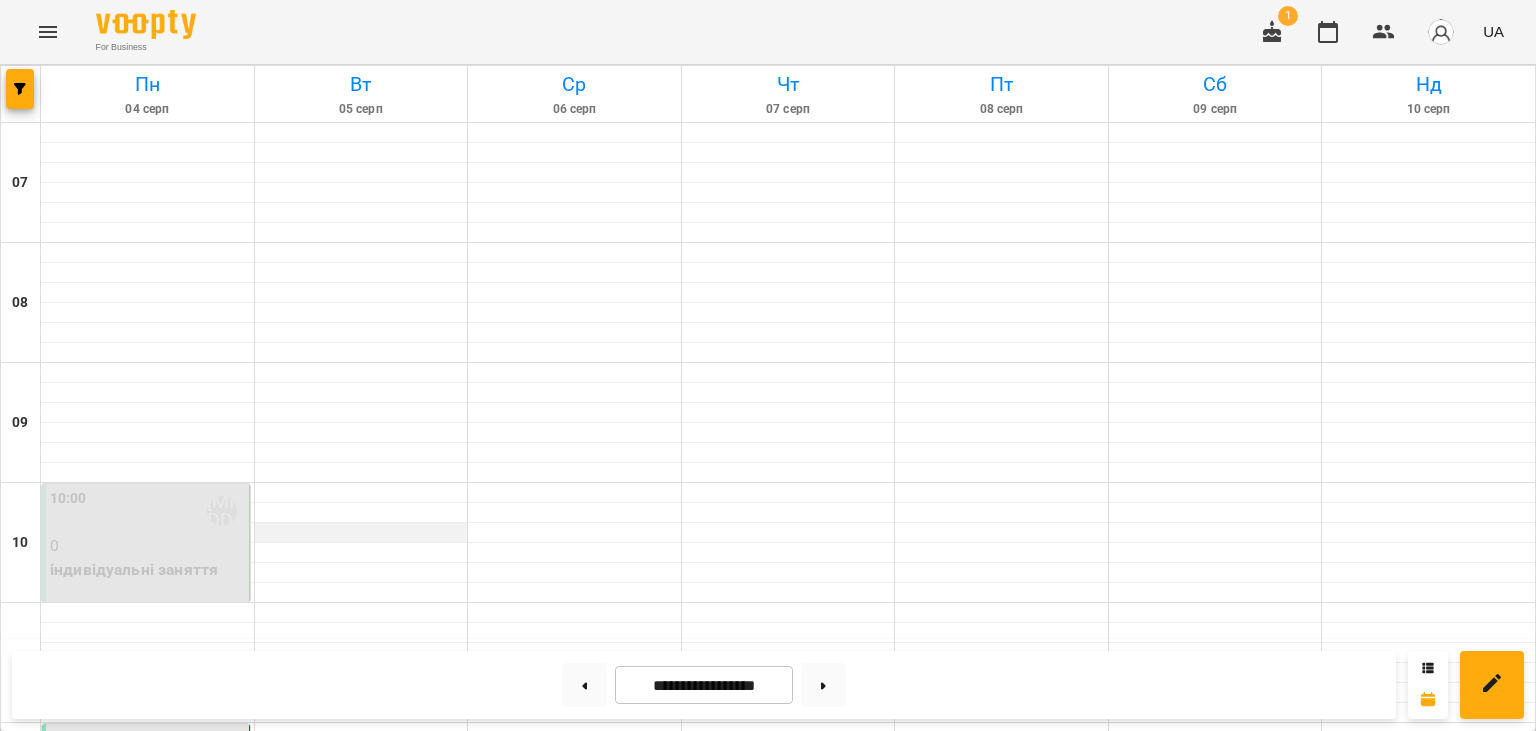 scroll, scrollTop: 500, scrollLeft: 0, axis: vertical 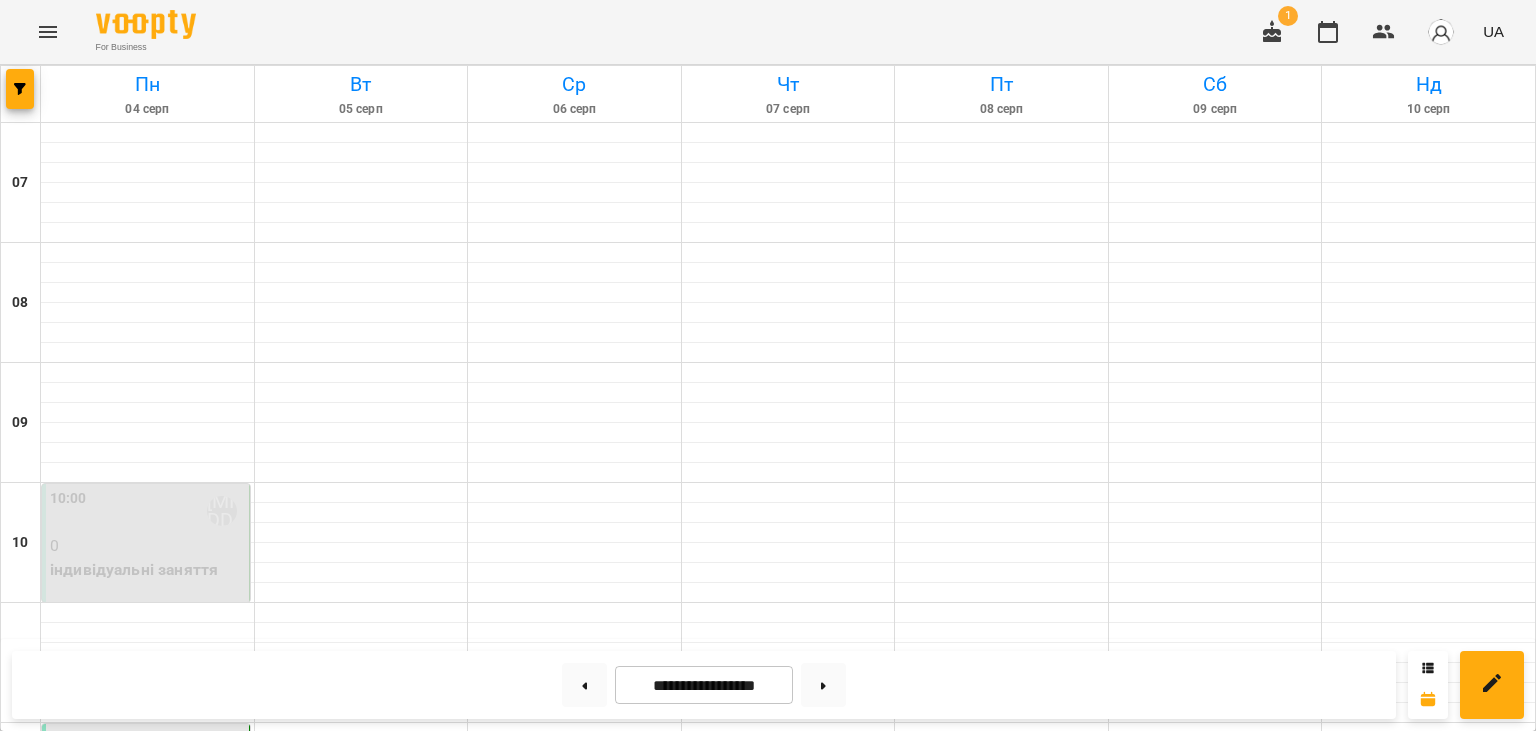 click on "[TIME] [FIRST] [MIDDLE] [LAST]" at bounding box center (147, 751) 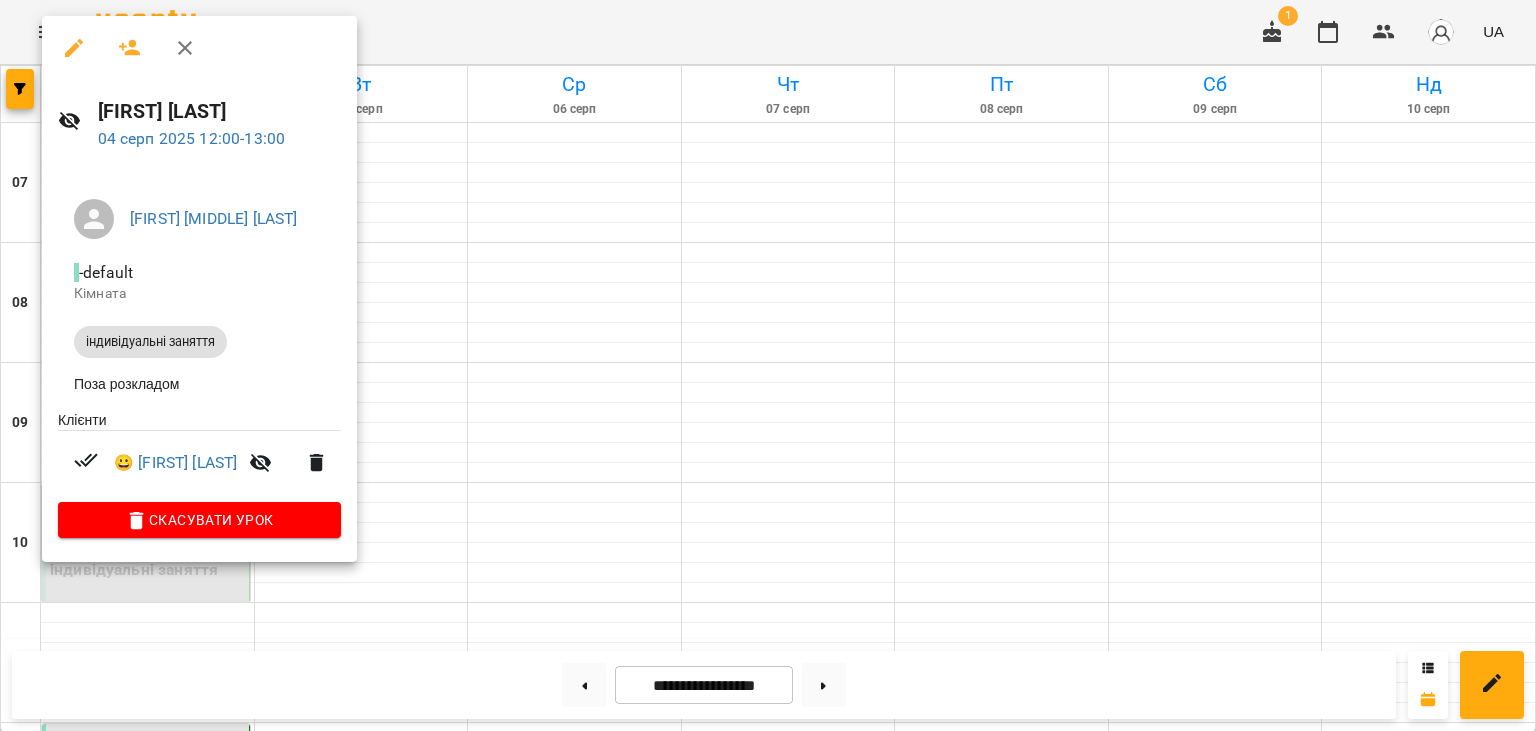 click at bounding box center (768, 365) 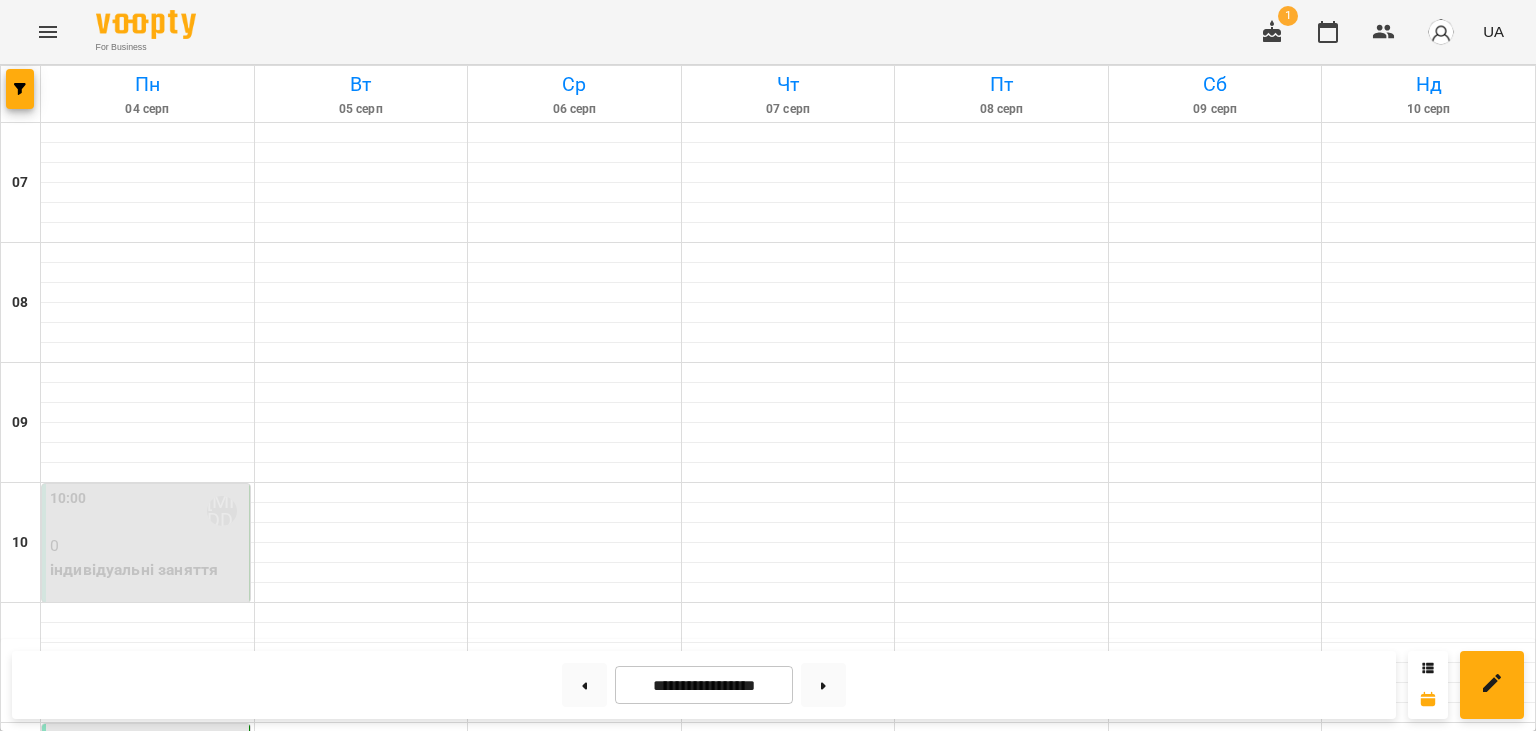 scroll, scrollTop: 816, scrollLeft: 0, axis: vertical 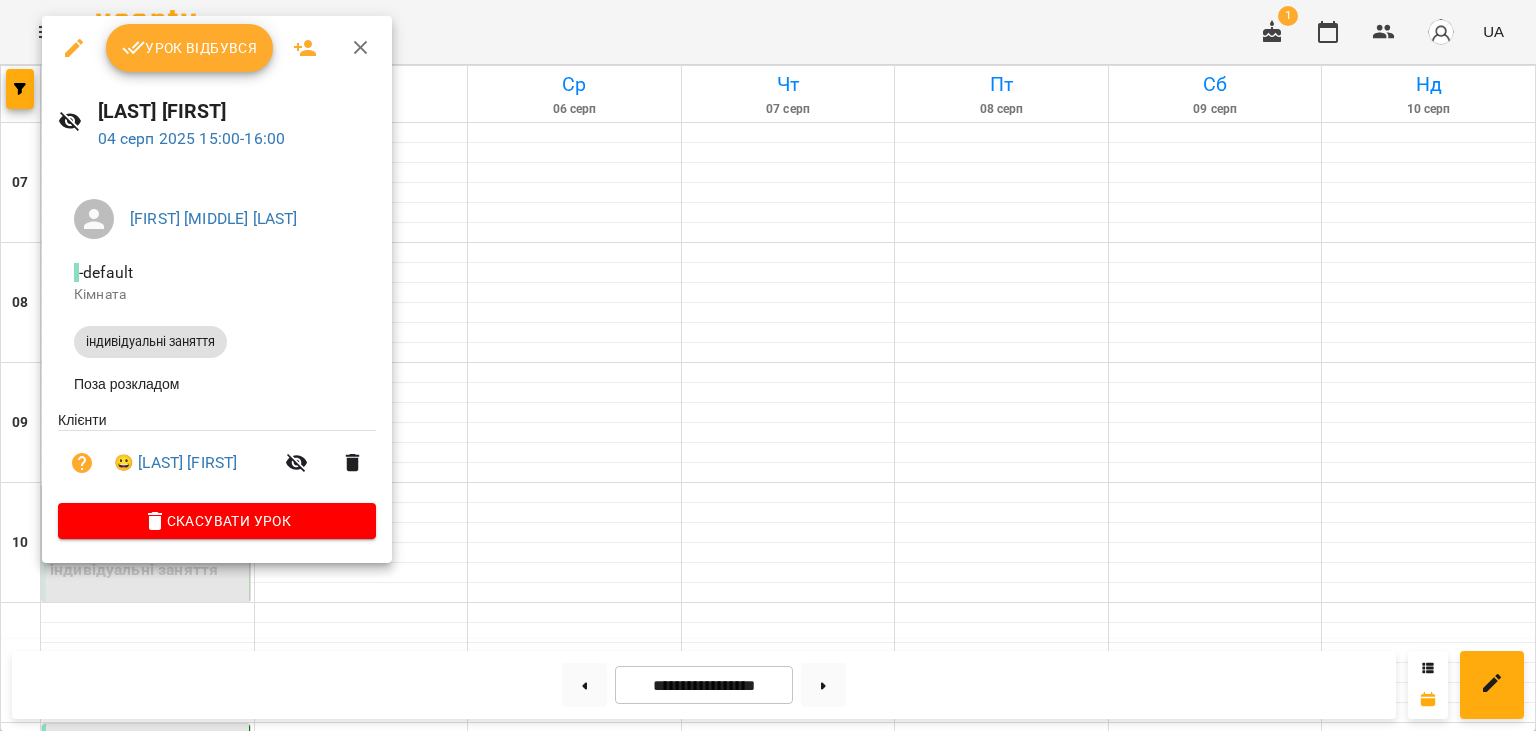 click on "Урок відбувся" at bounding box center [190, 48] 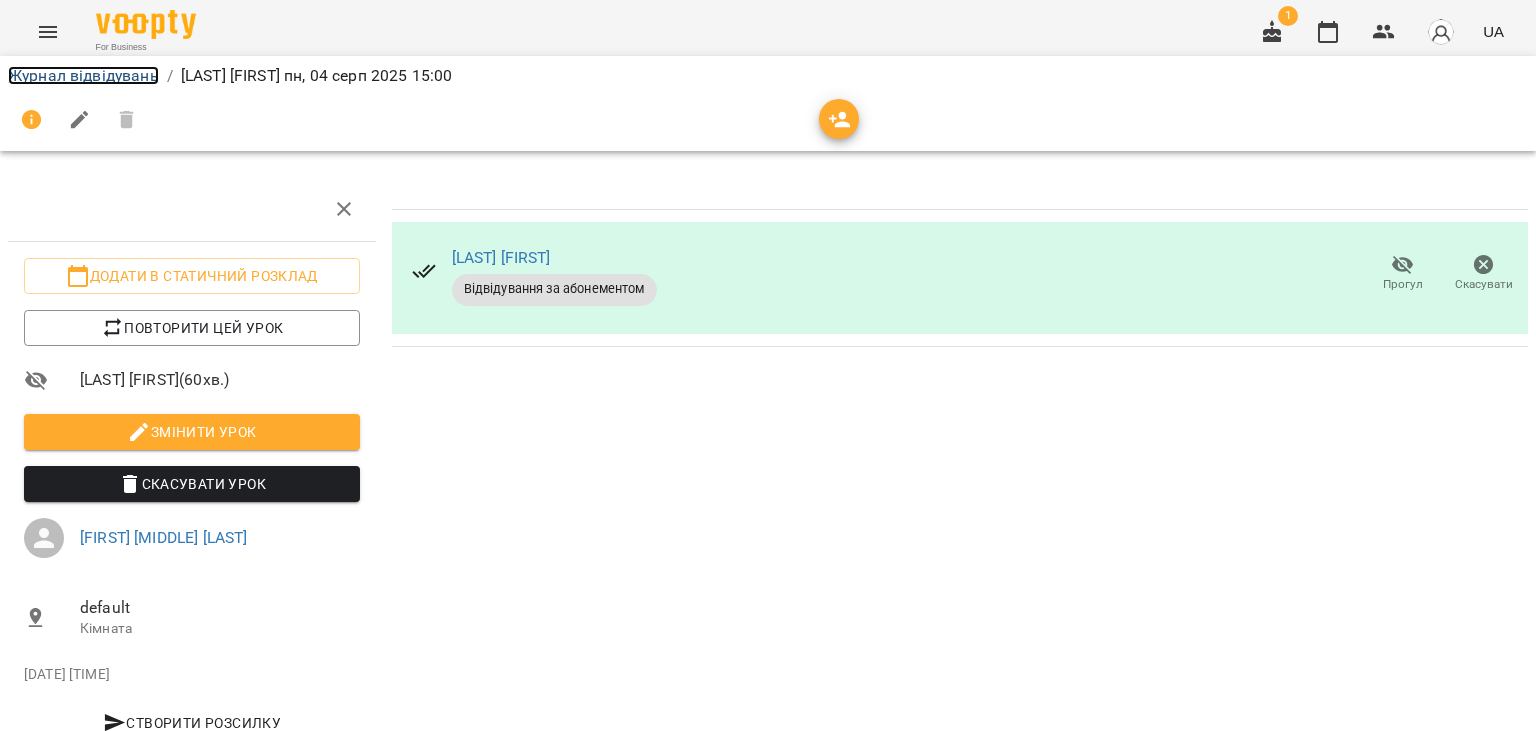 click on "Журнал відвідувань" at bounding box center (83, 75) 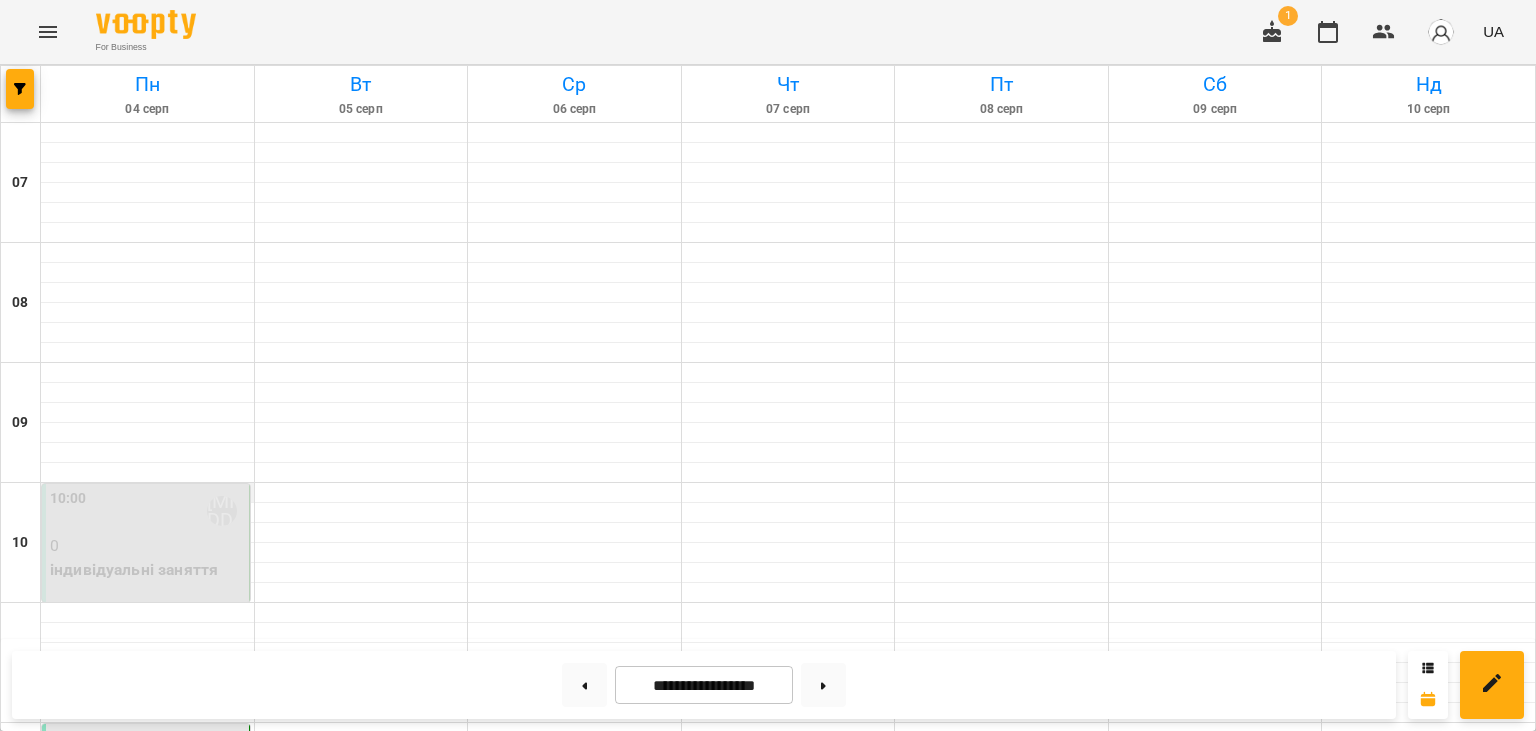 scroll, scrollTop: 887, scrollLeft: 0, axis: vertical 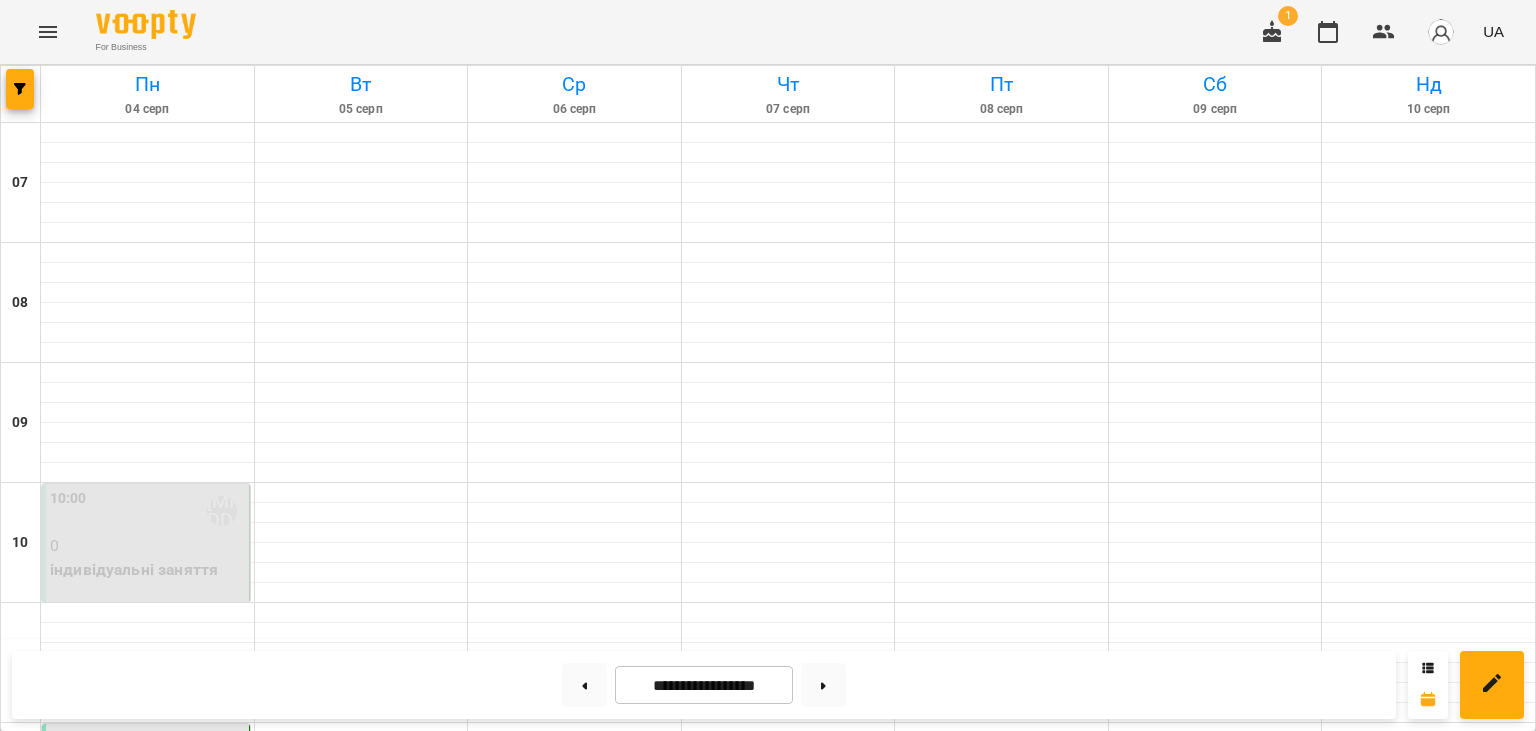 click on "[TIME] [FIRST] [MIDDLE] [LAST]" at bounding box center (147, 1231) 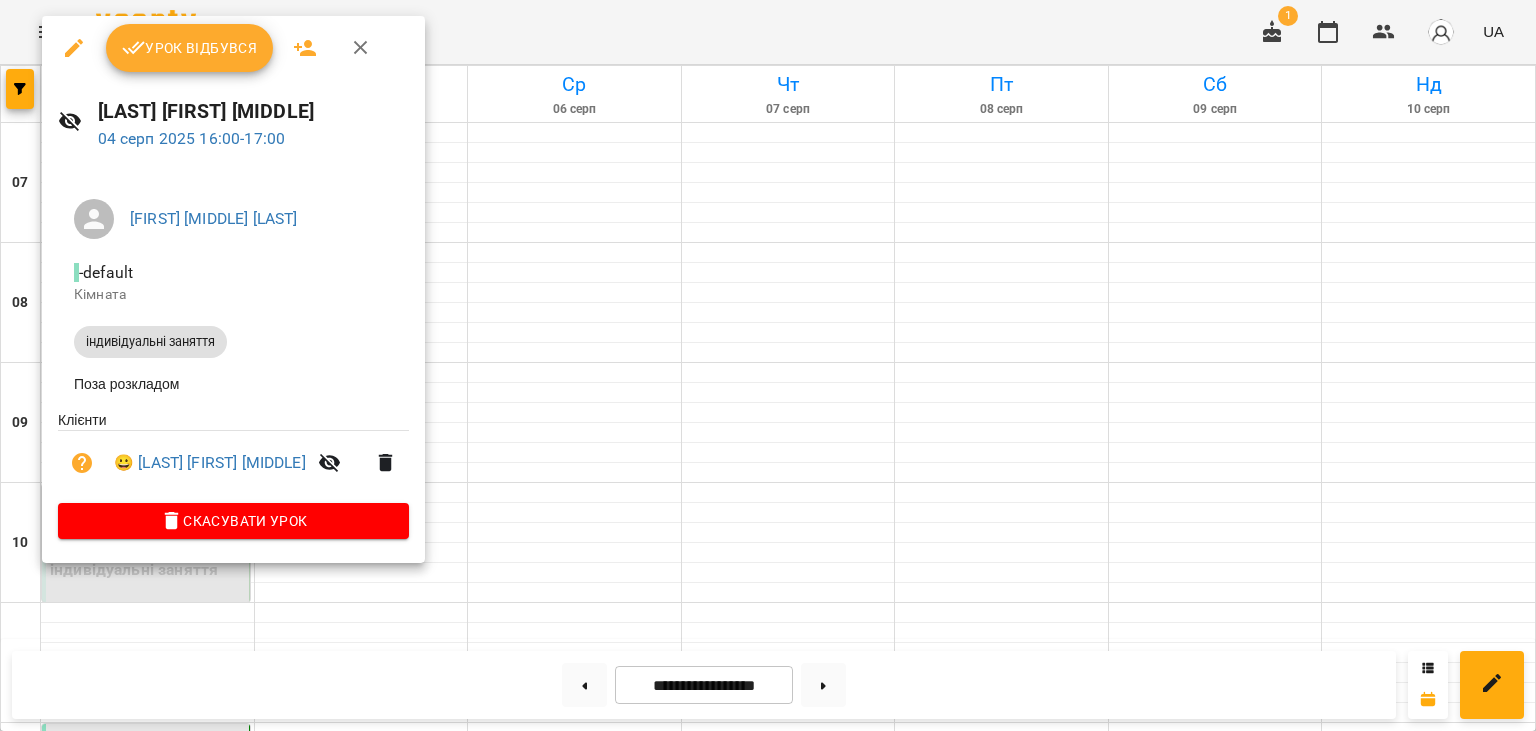 click on "Урок відбувся" at bounding box center [190, 48] 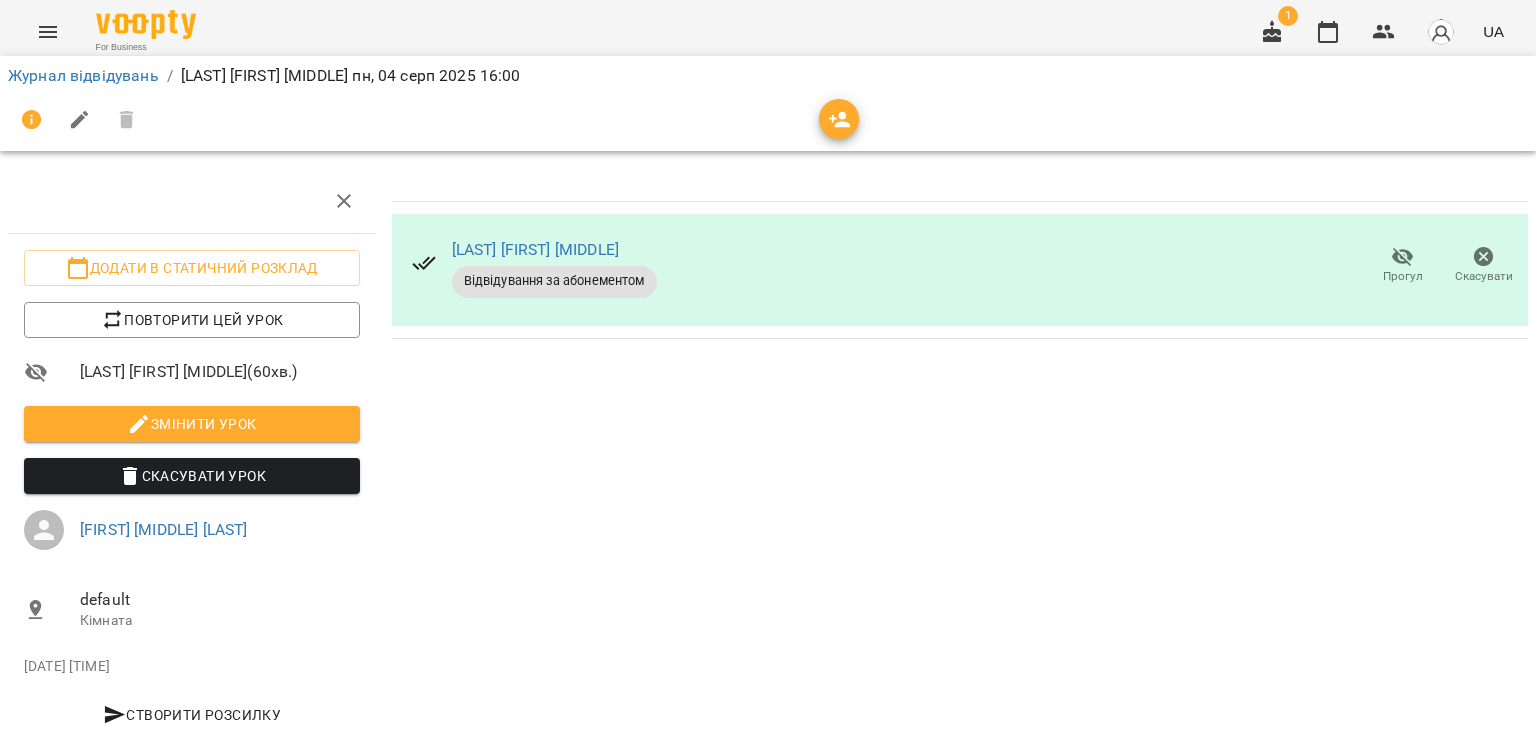 scroll, scrollTop: 0, scrollLeft: 0, axis: both 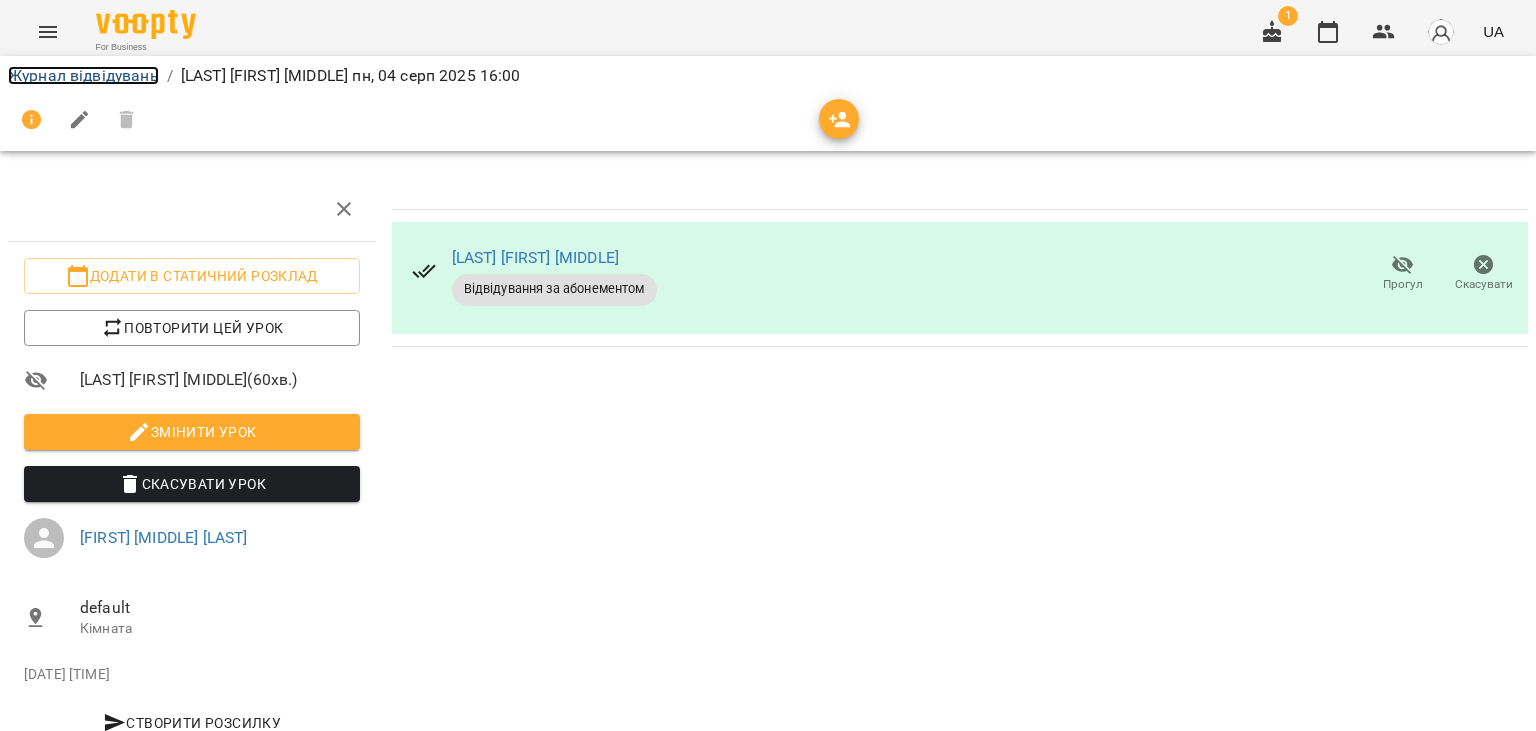 click on "Журнал відвідувань" at bounding box center [83, 75] 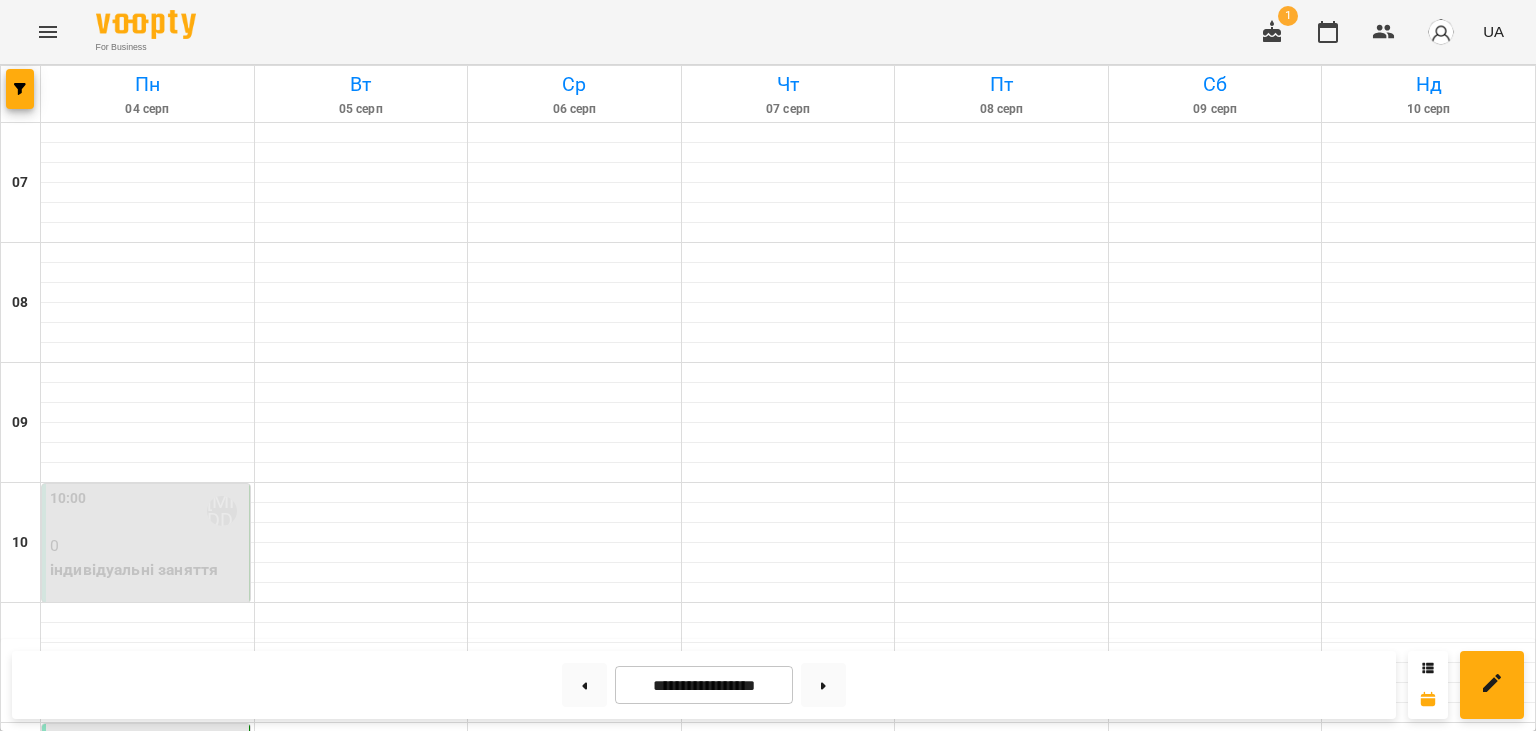 scroll, scrollTop: 733, scrollLeft: 0, axis: vertical 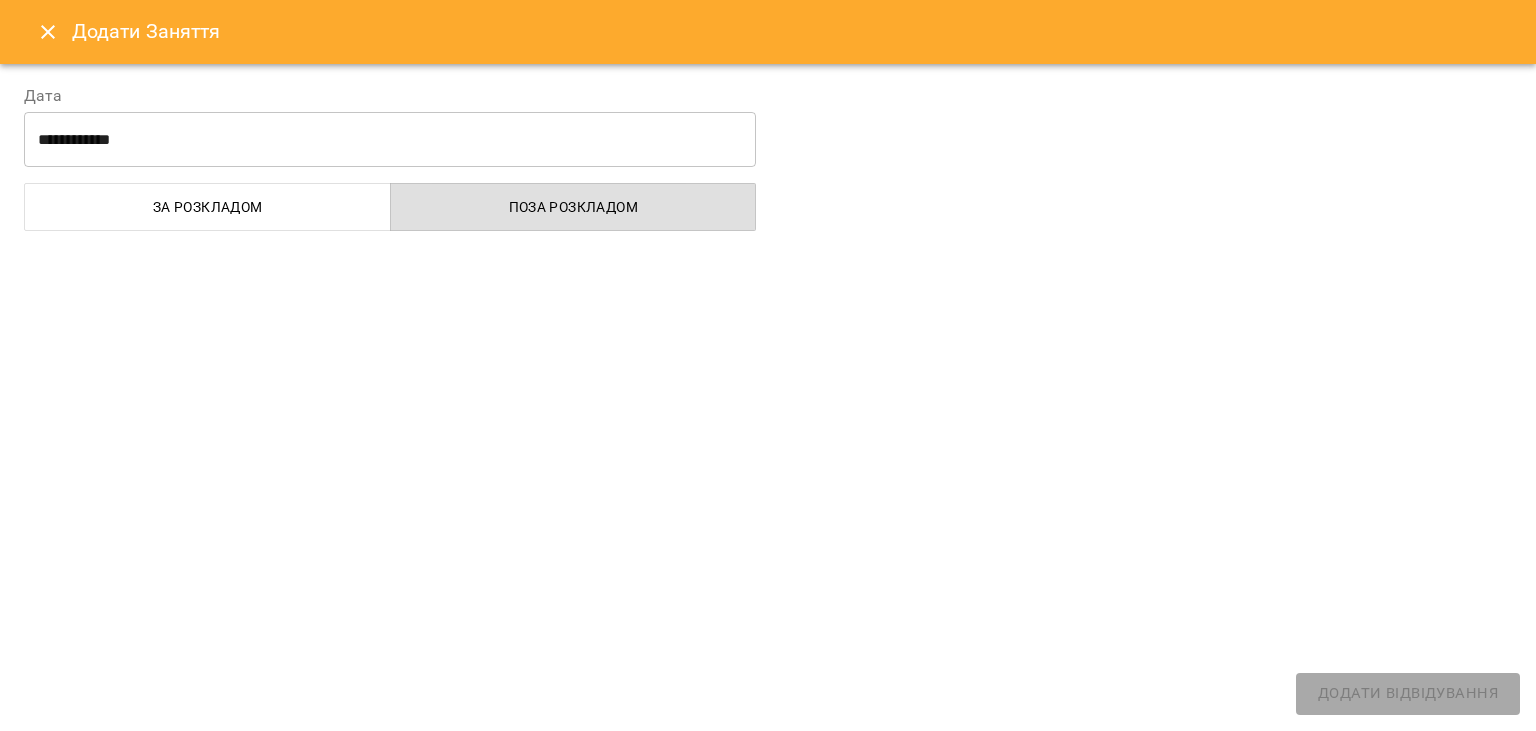 select on "**********" 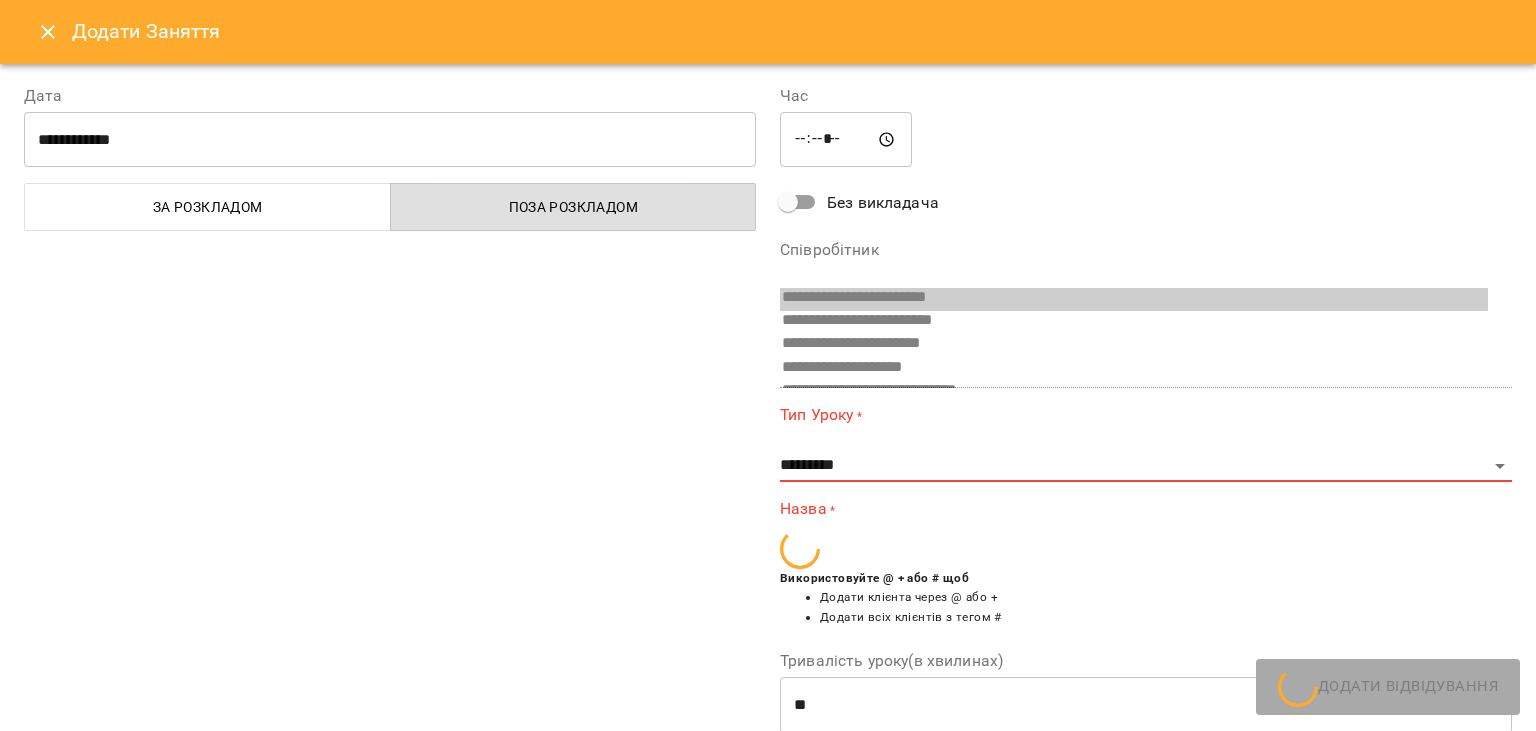 scroll, scrollTop: 86, scrollLeft: 0, axis: vertical 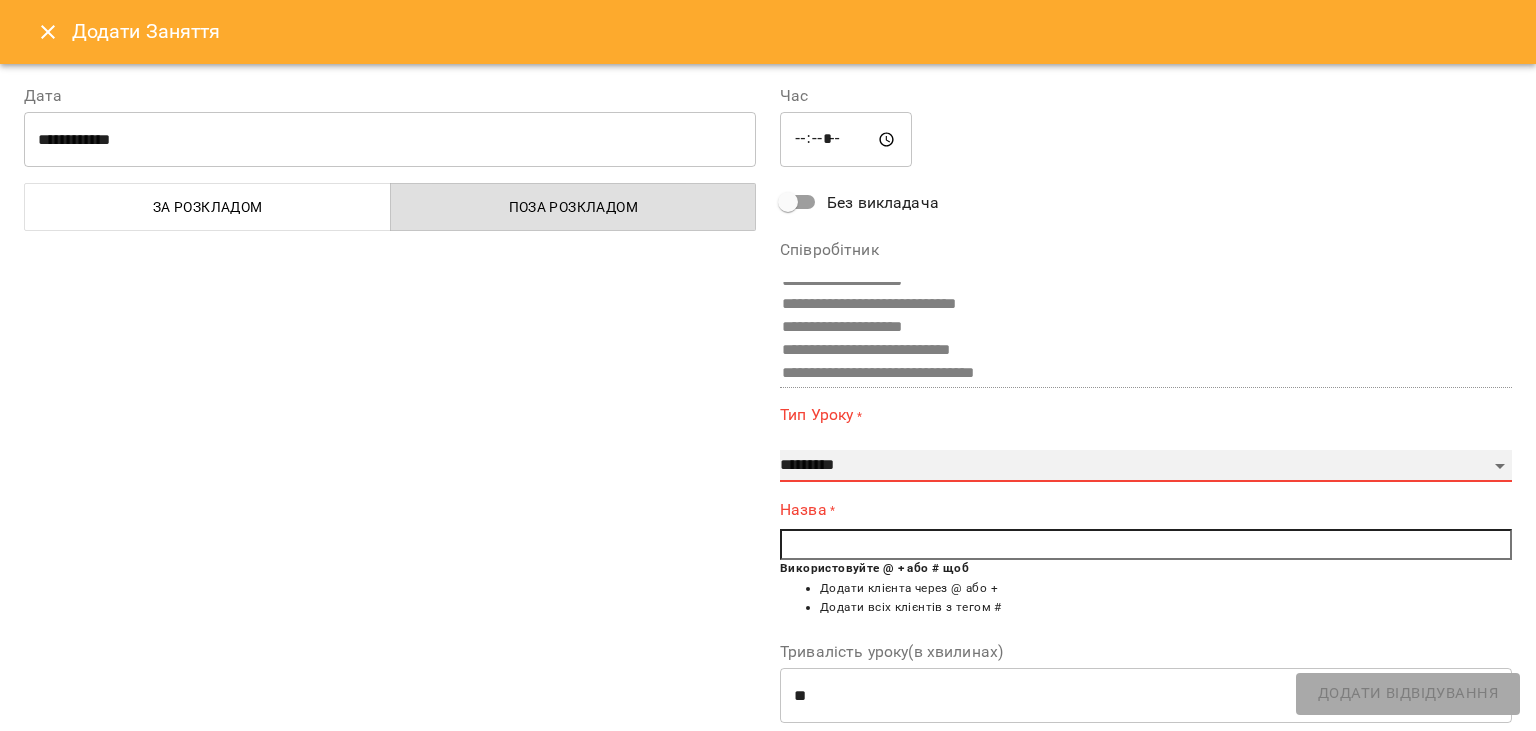 select on "**********" 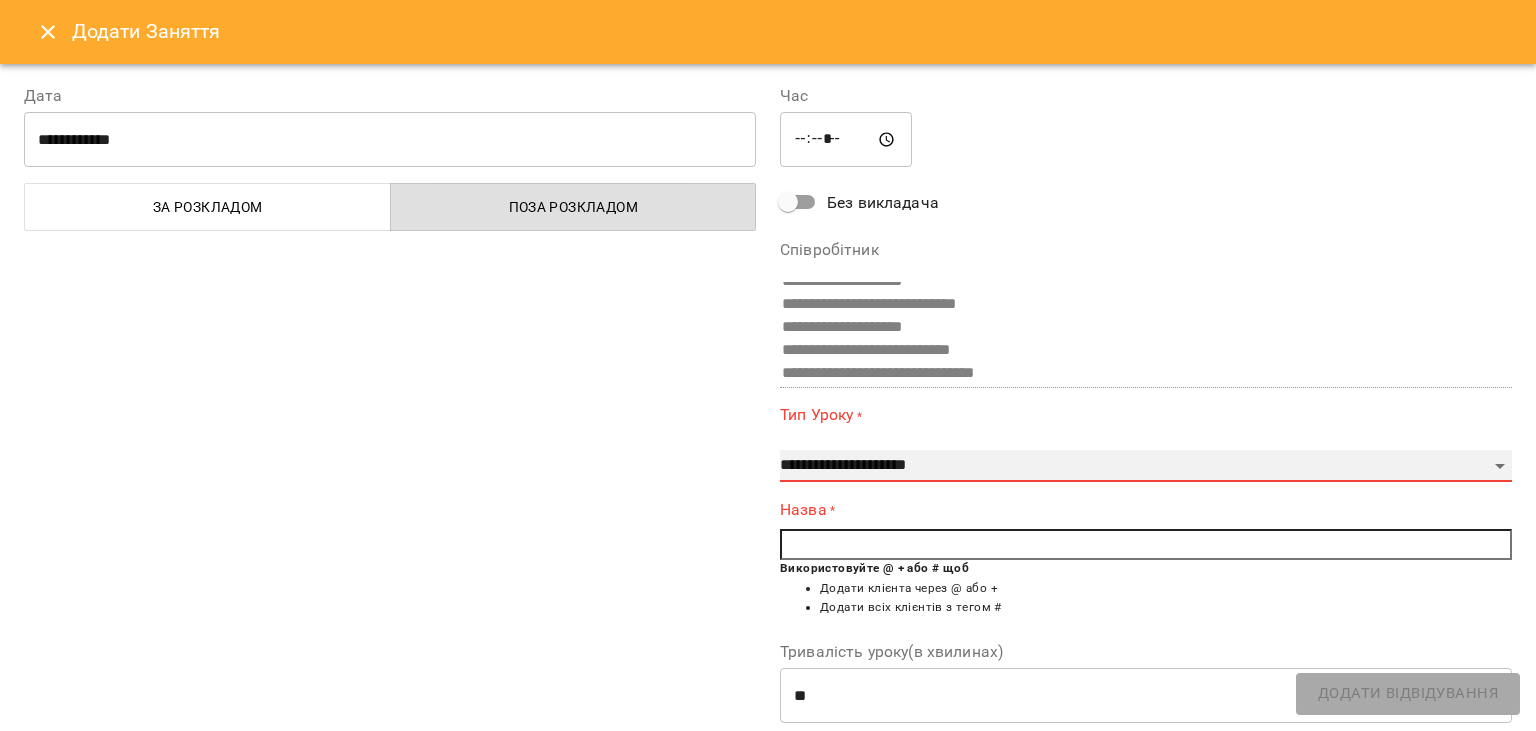 click on "**********" at bounding box center [0, 0] 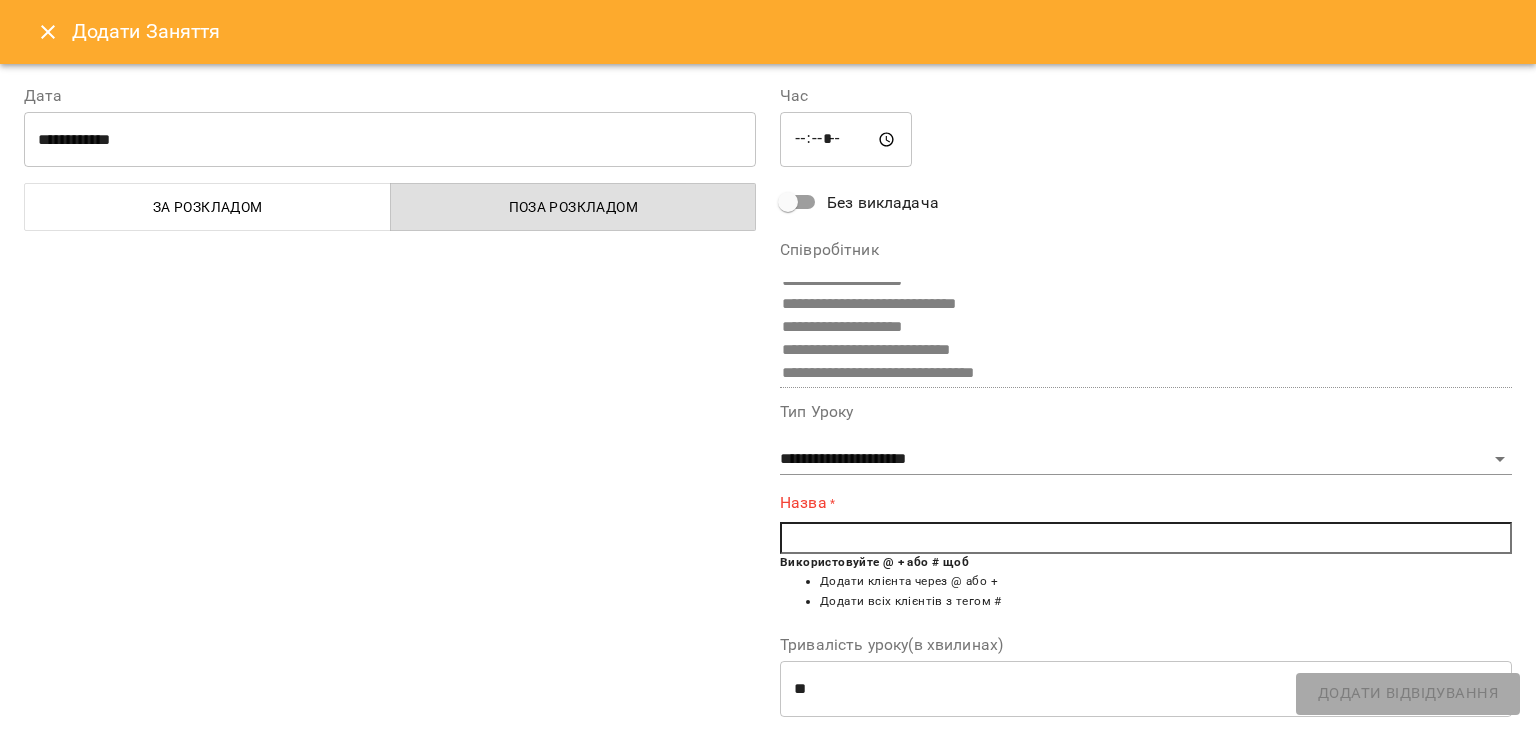 click at bounding box center (1146, 538) 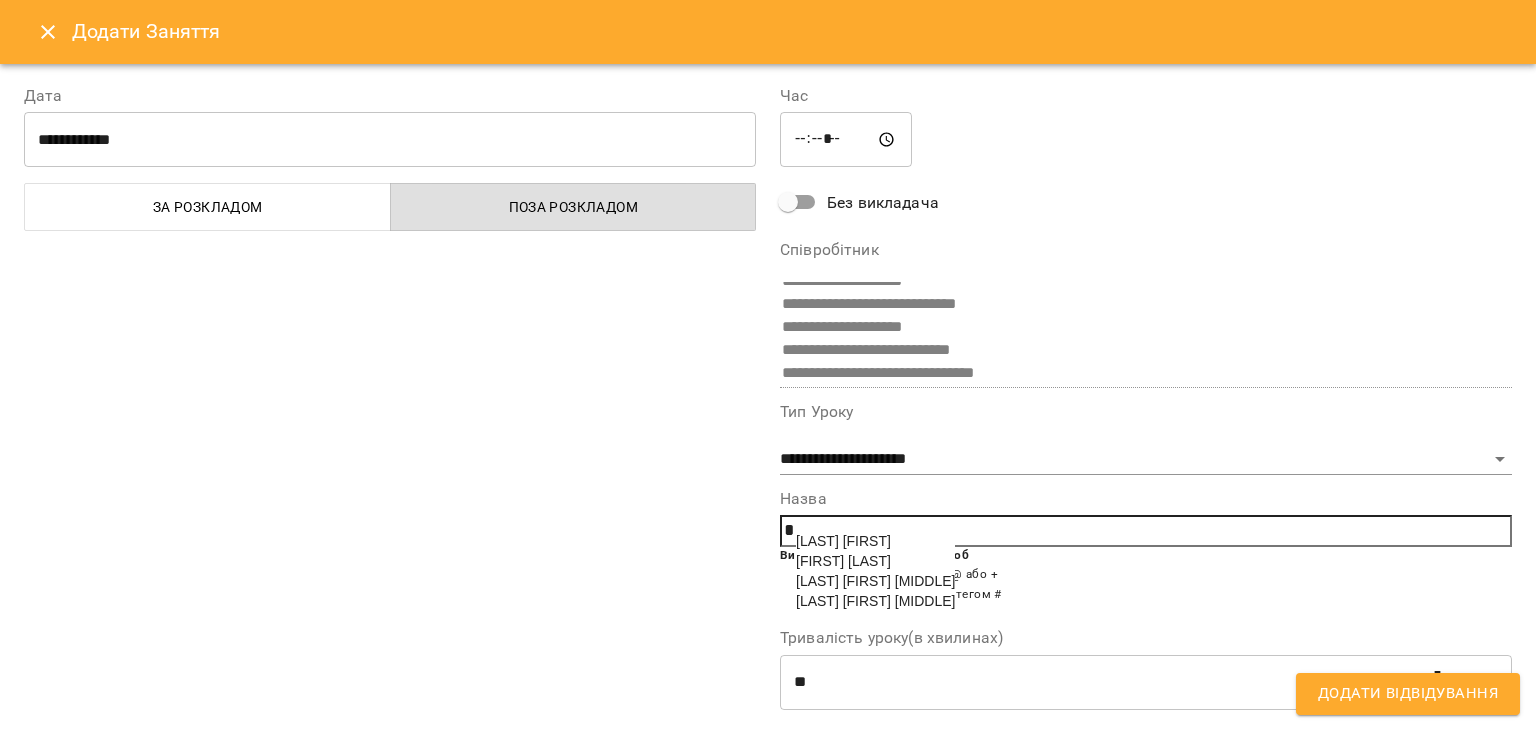 click on "[LAST] [FIRST]" at bounding box center [843, 541] 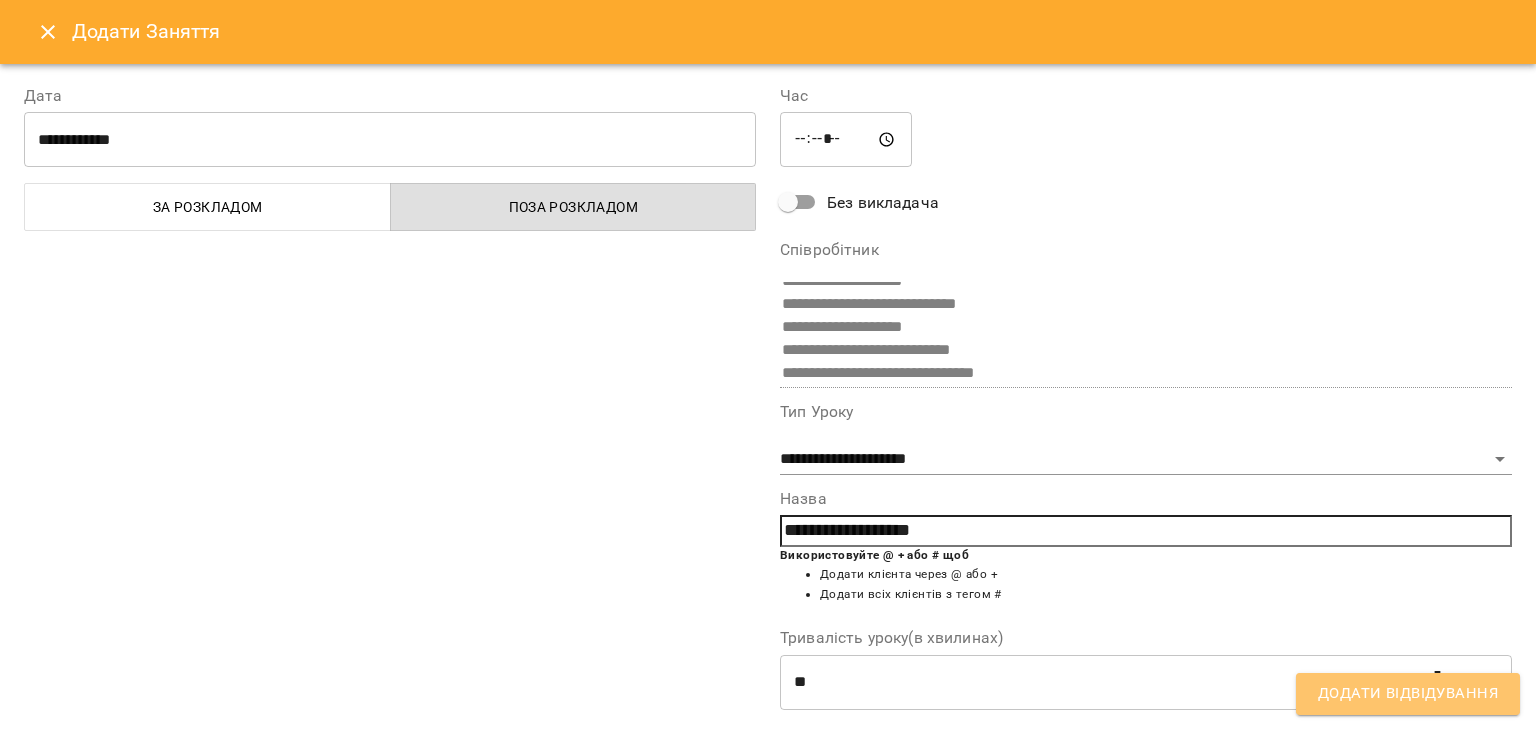 click on "Додати Відвідування" at bounding box center [1408, 694] 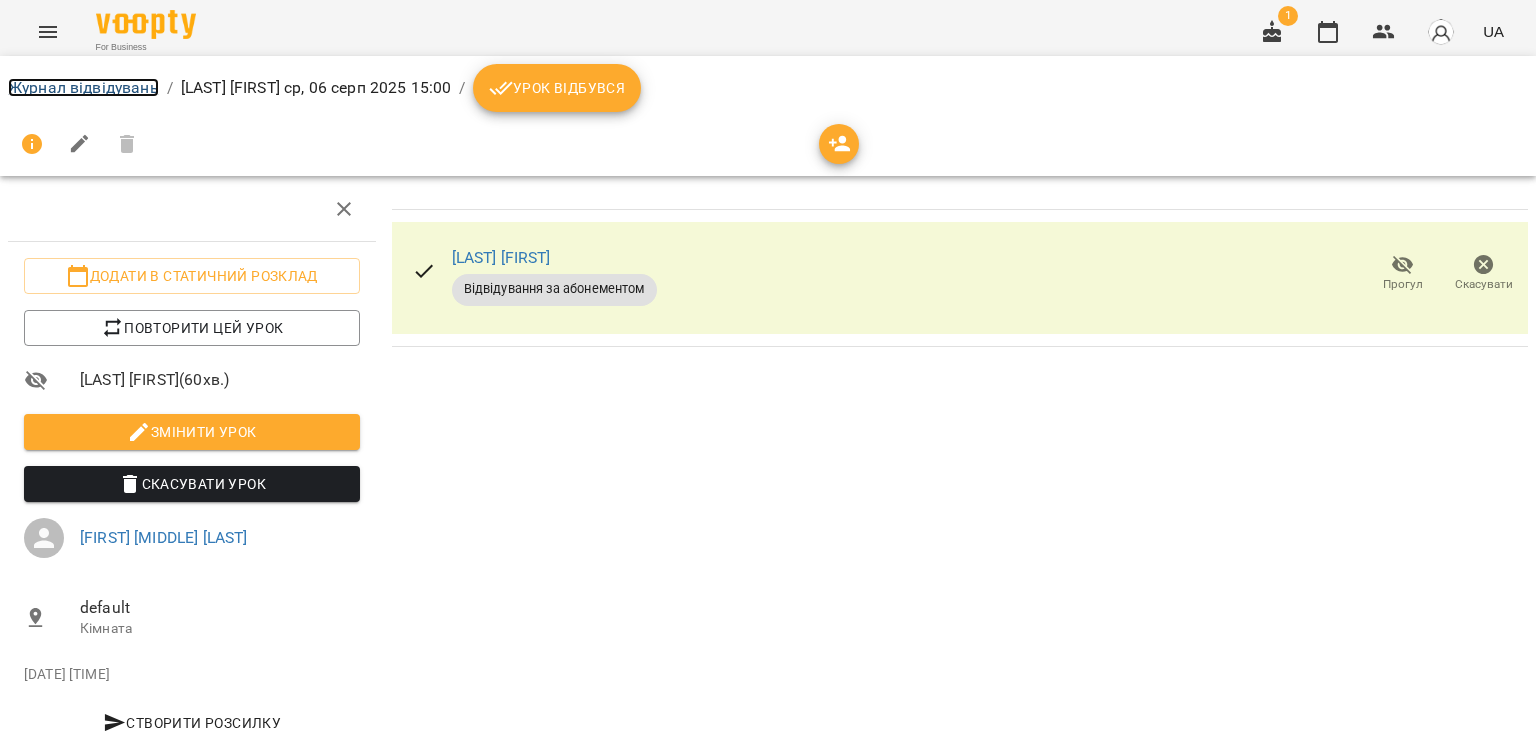 click on "Журнал відвідувань" at bounding box center [83, 87] 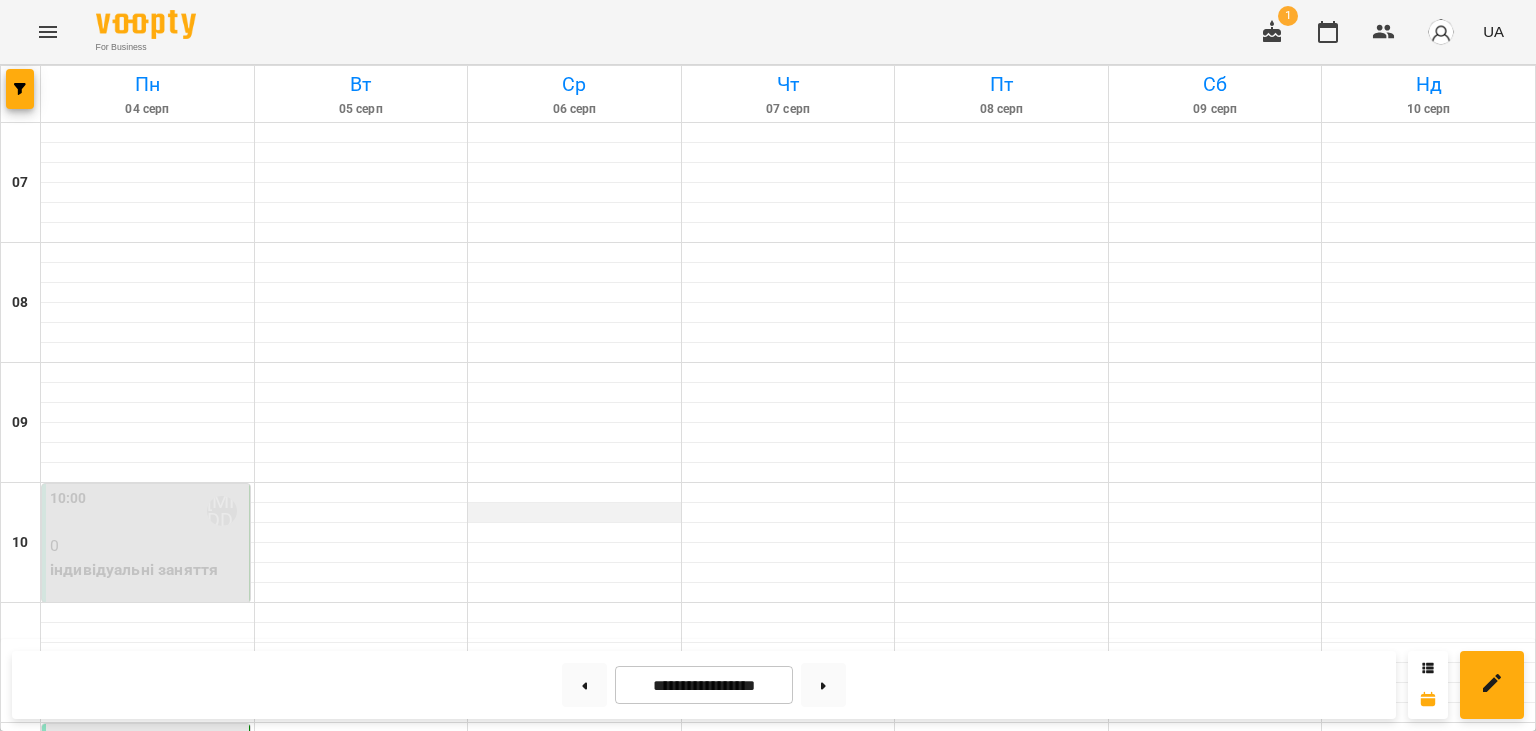 scroll, scrollTop: 807, scrollLeft: 0, axis: vertical 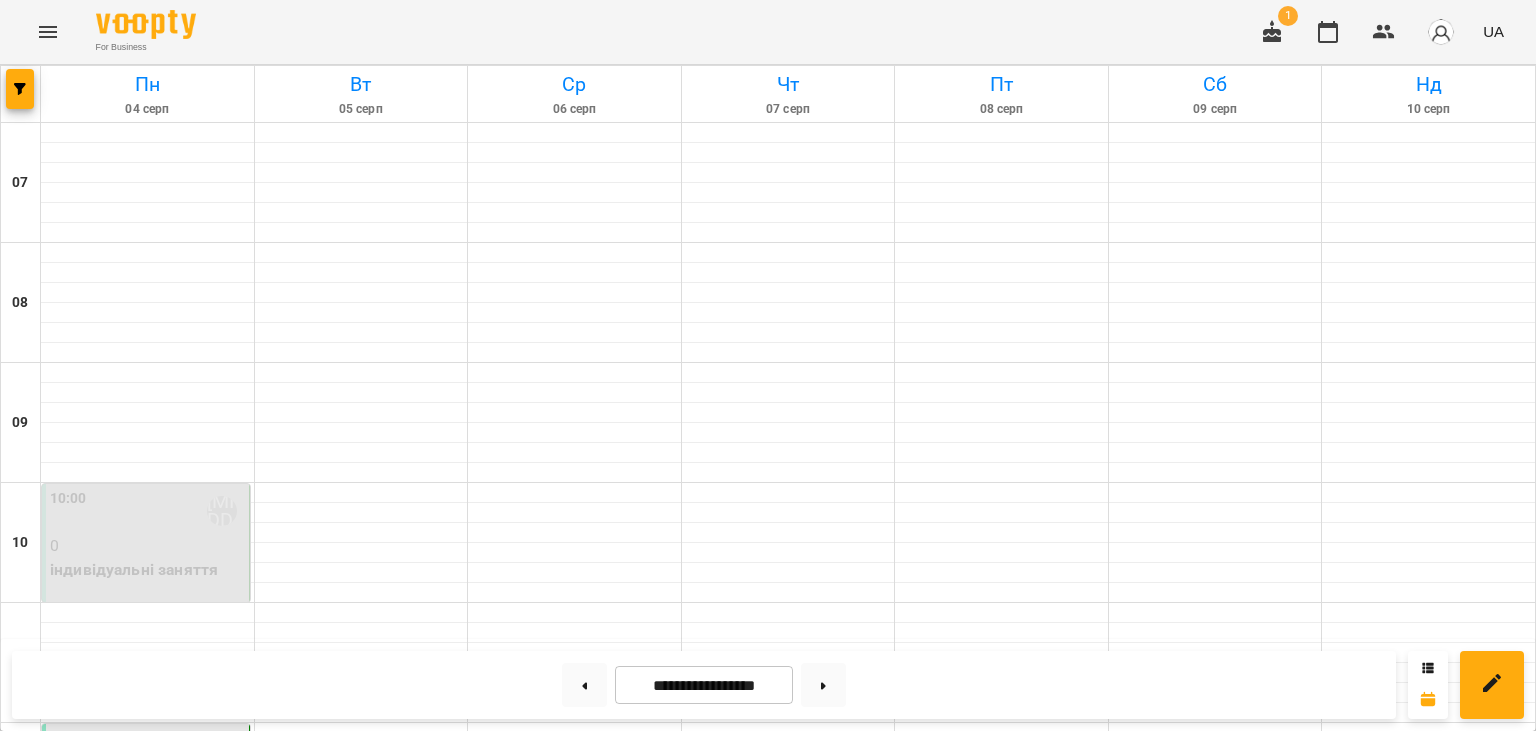 click at bounding box center (574, 973) 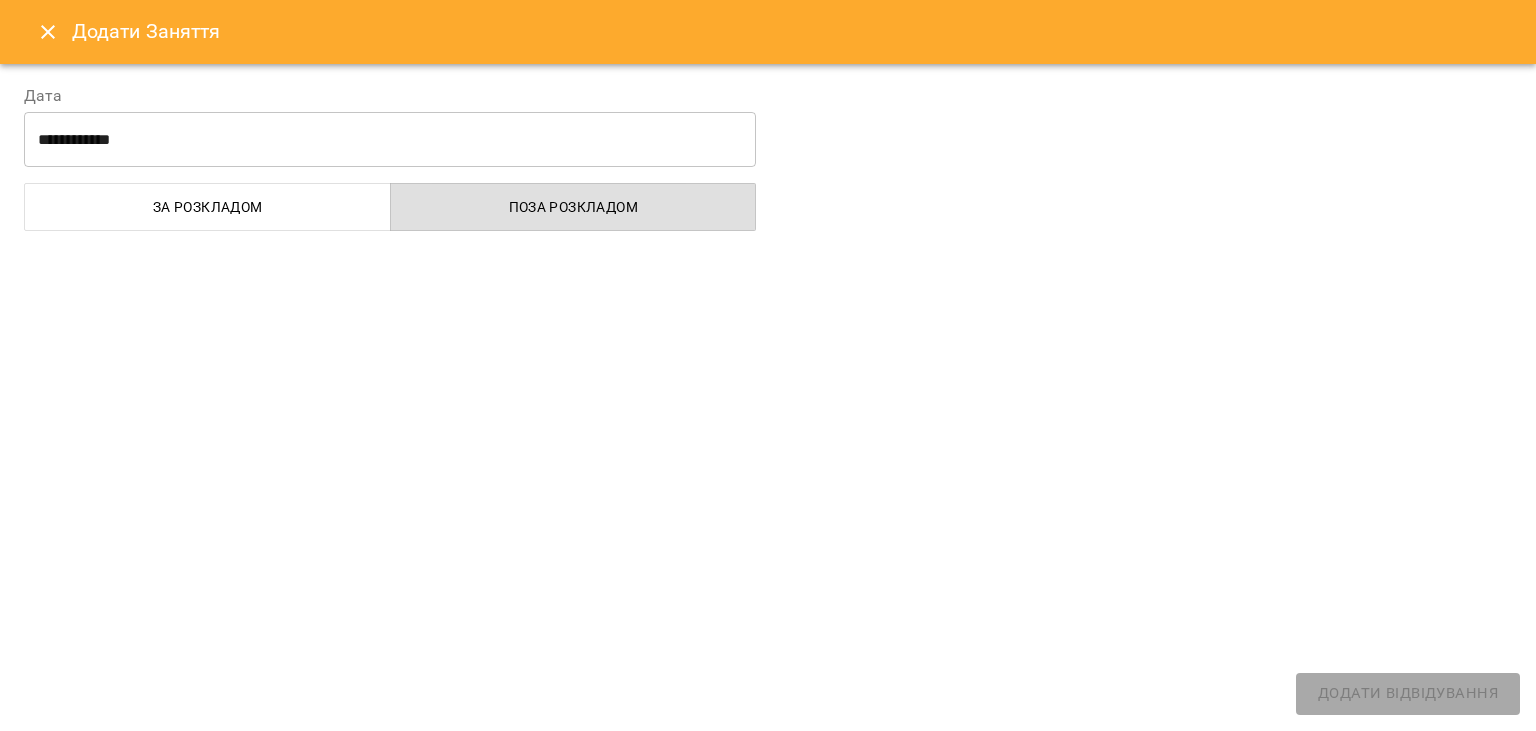 select on "**********" 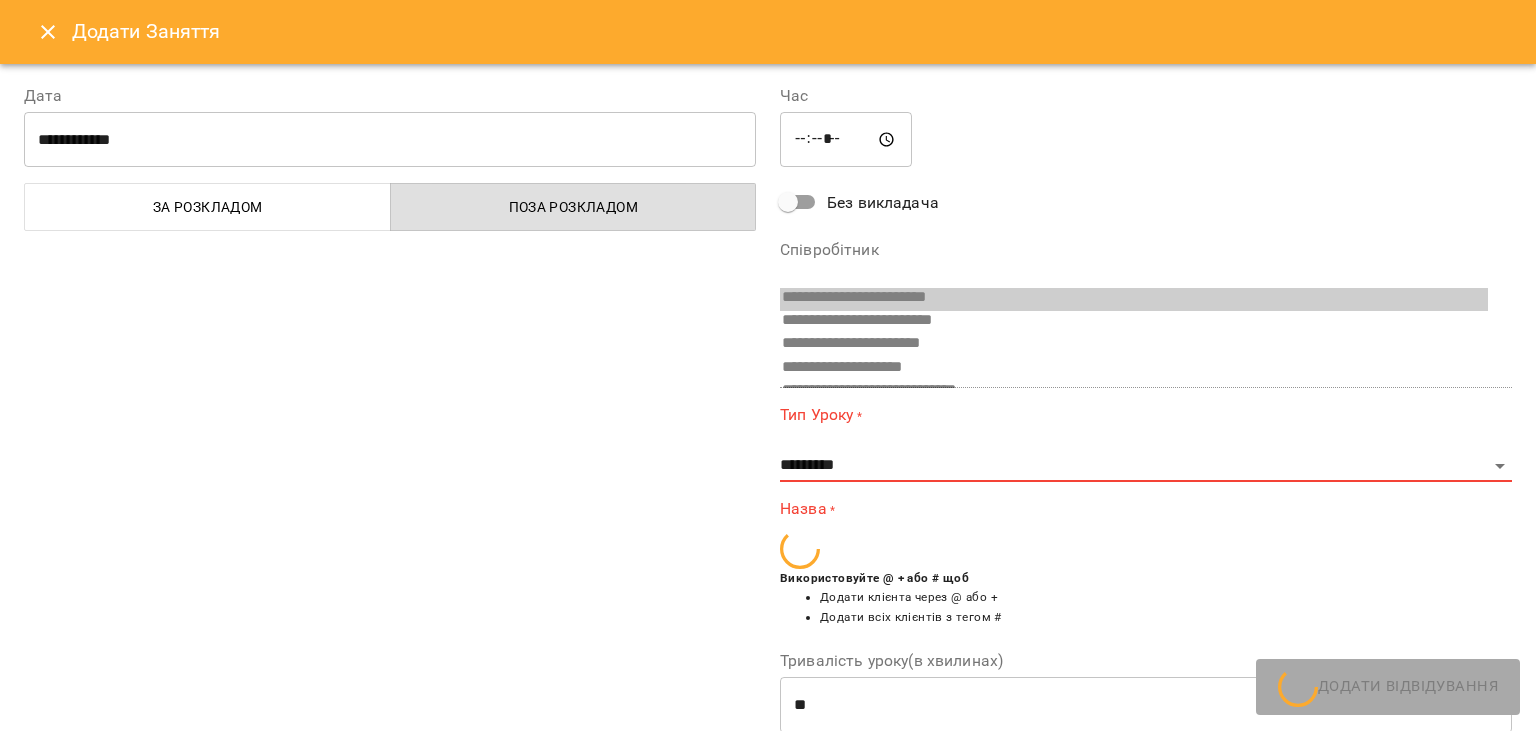 scroll, scrollTop: 86, scrollLeft: 0, axis: vertical 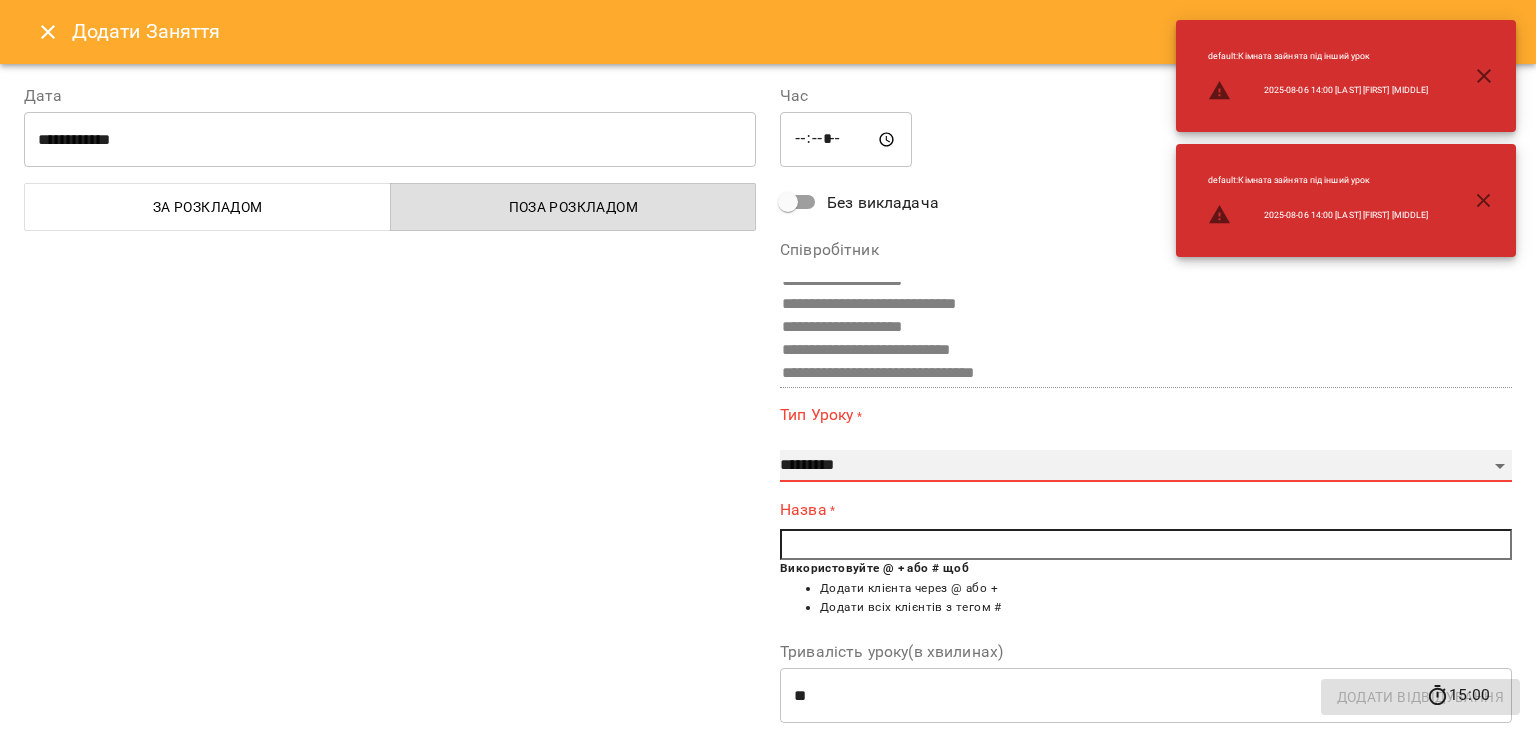 click on "**********" at bounding box center [1146, 466] 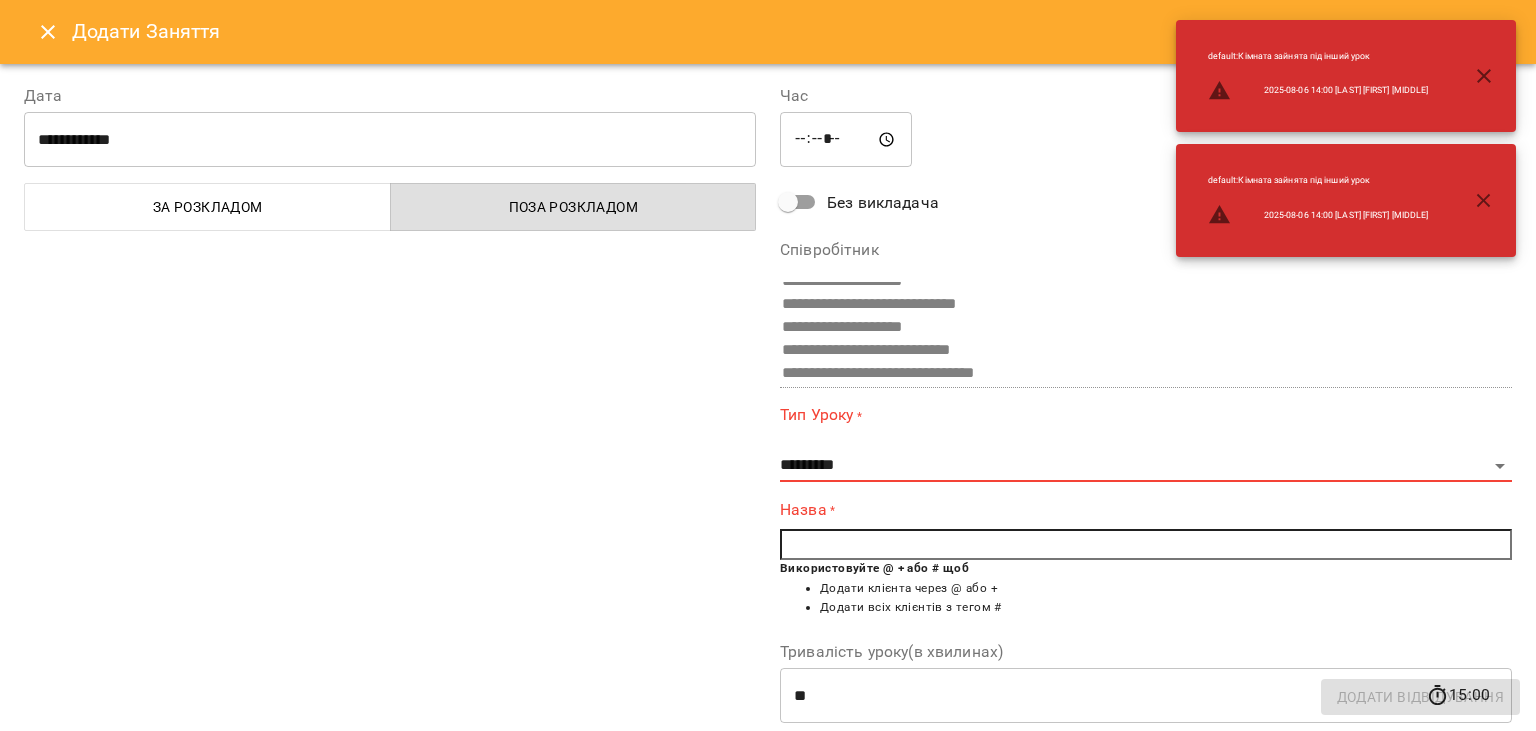 click 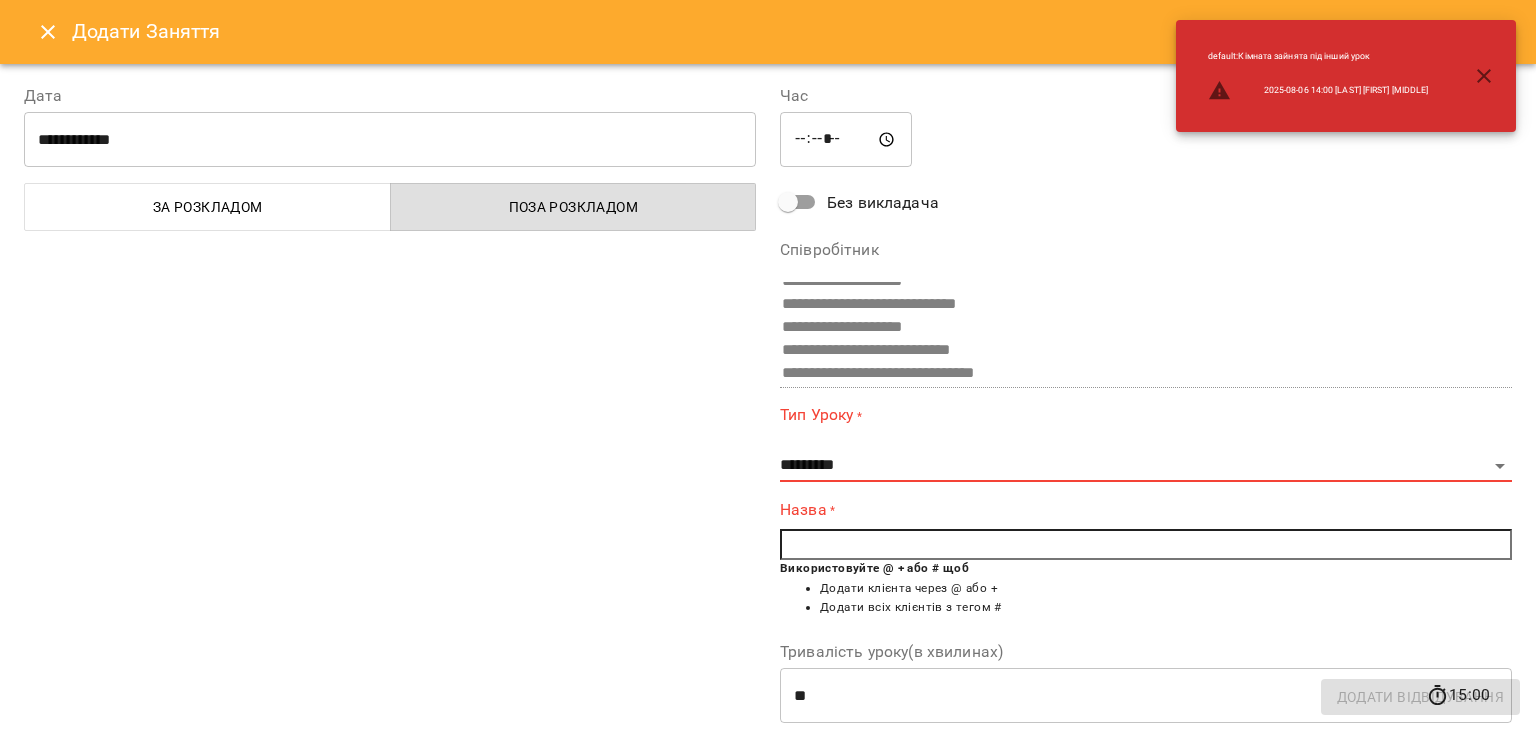 click on "**********" at bounding box center [1146, 500] 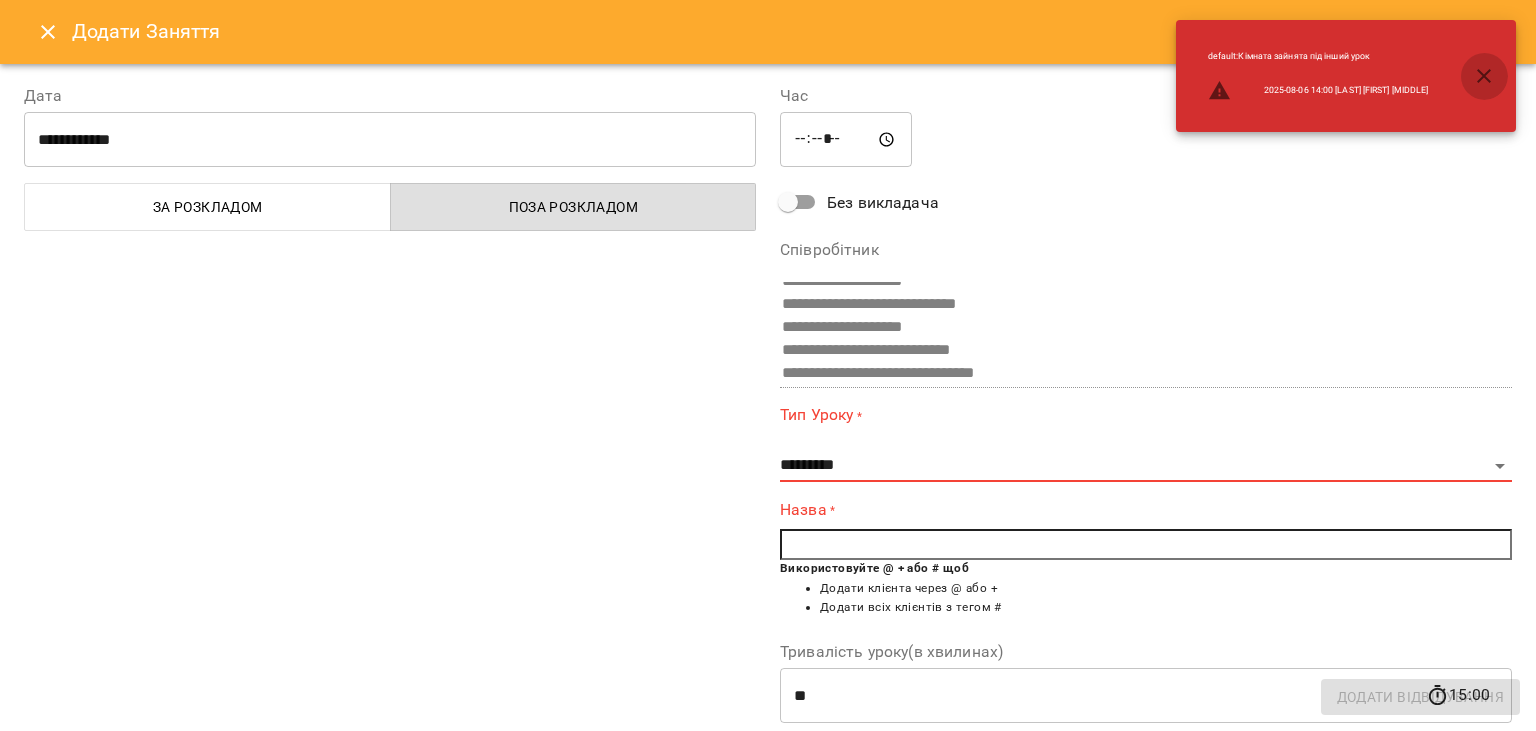 click 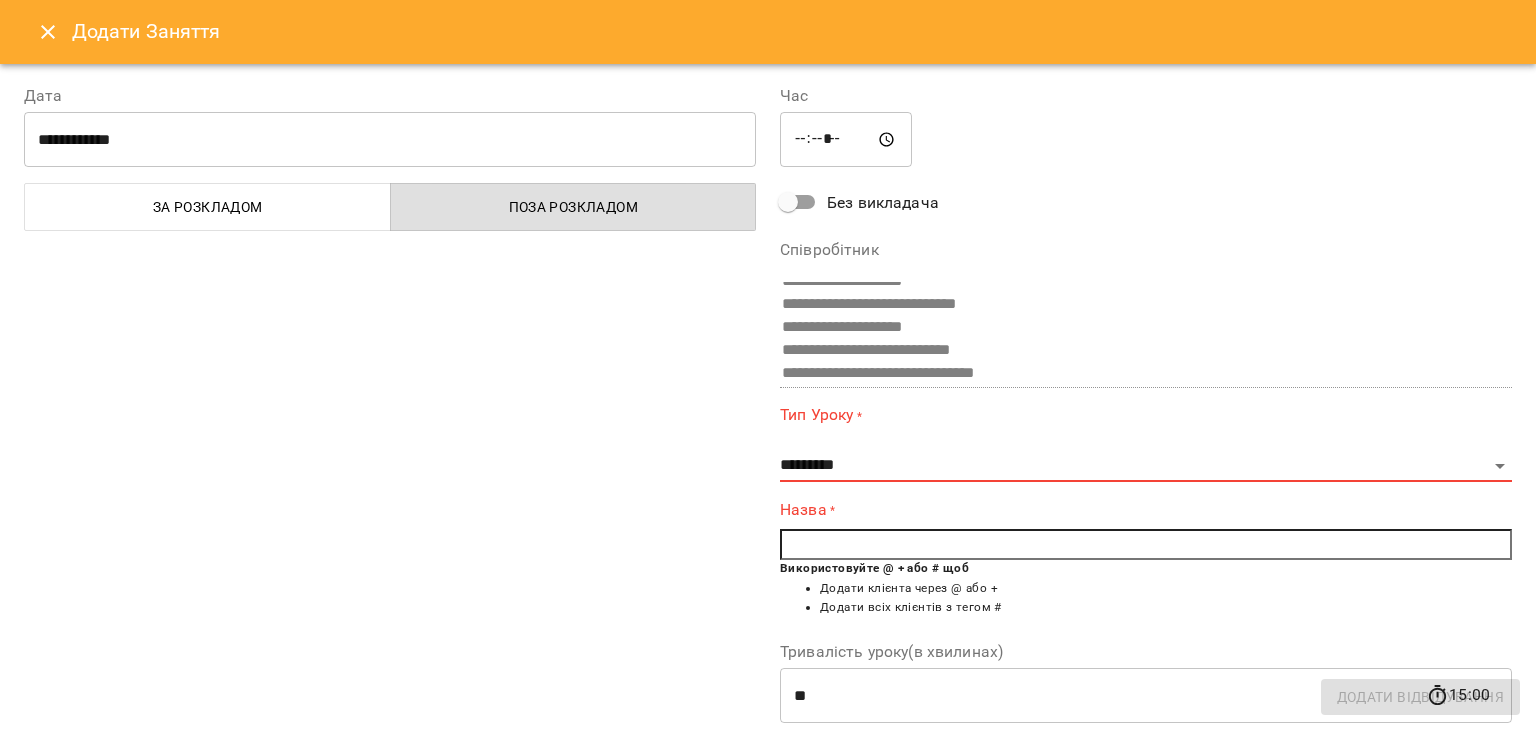 click 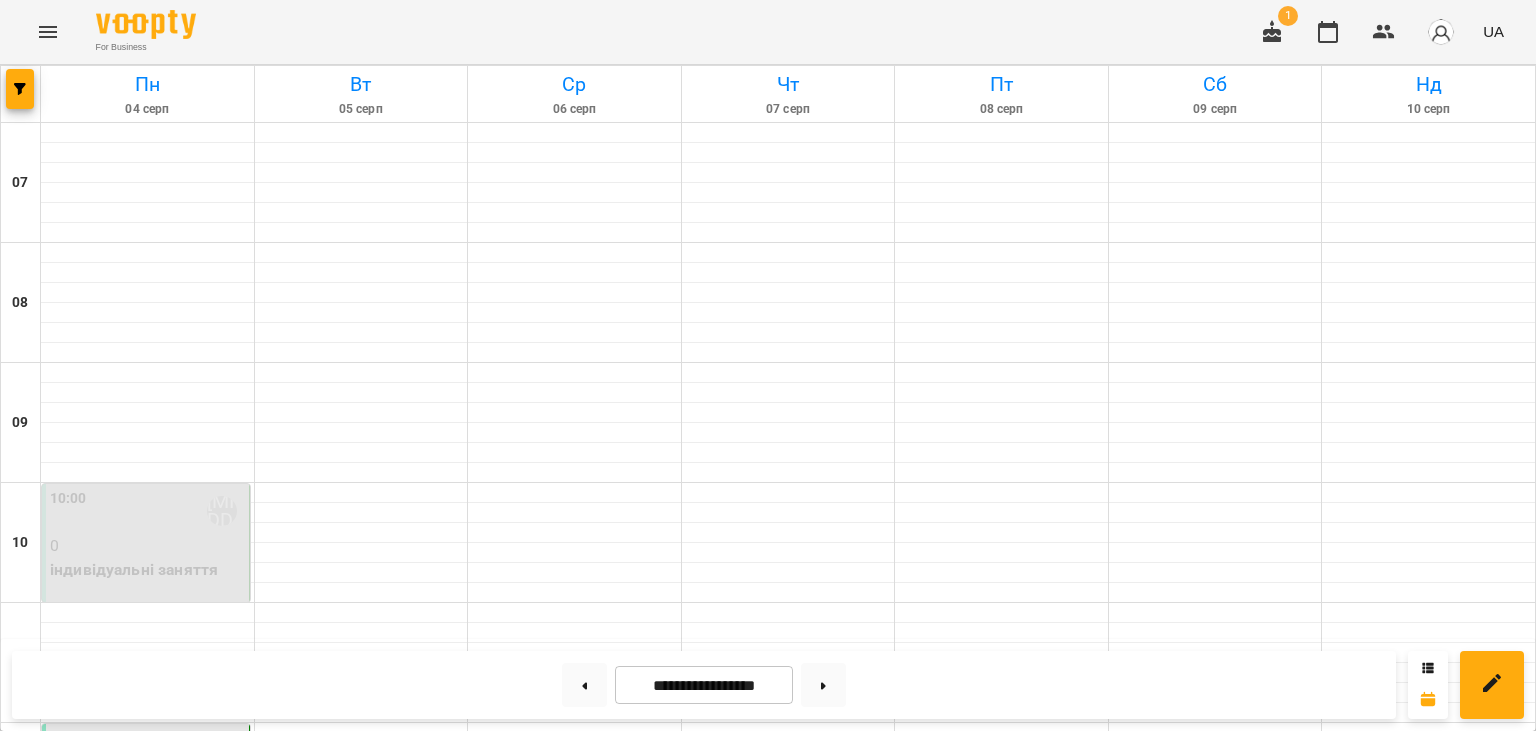 scroll, scrollTop: 678, scrollLeft: 0, axis: vertical 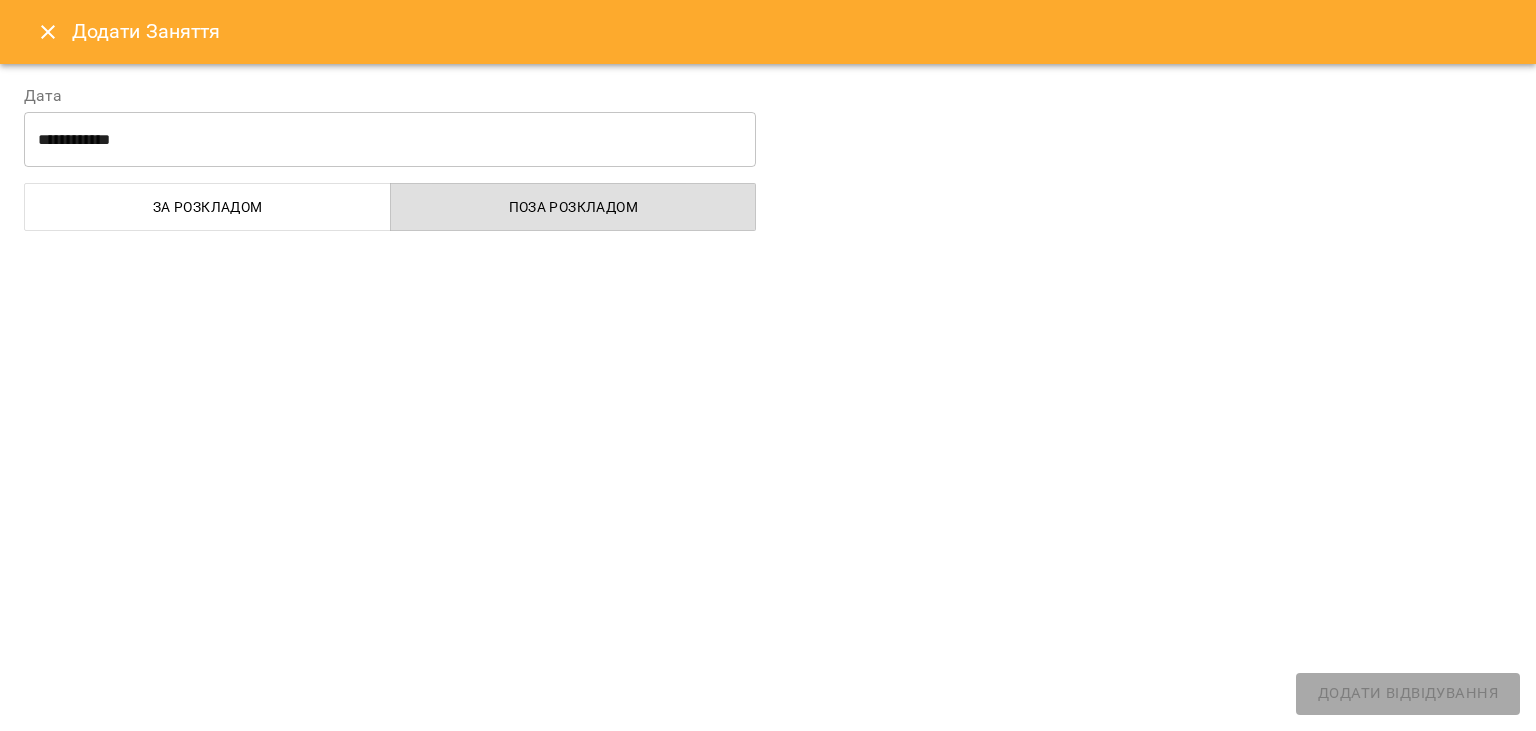 select on "**********" 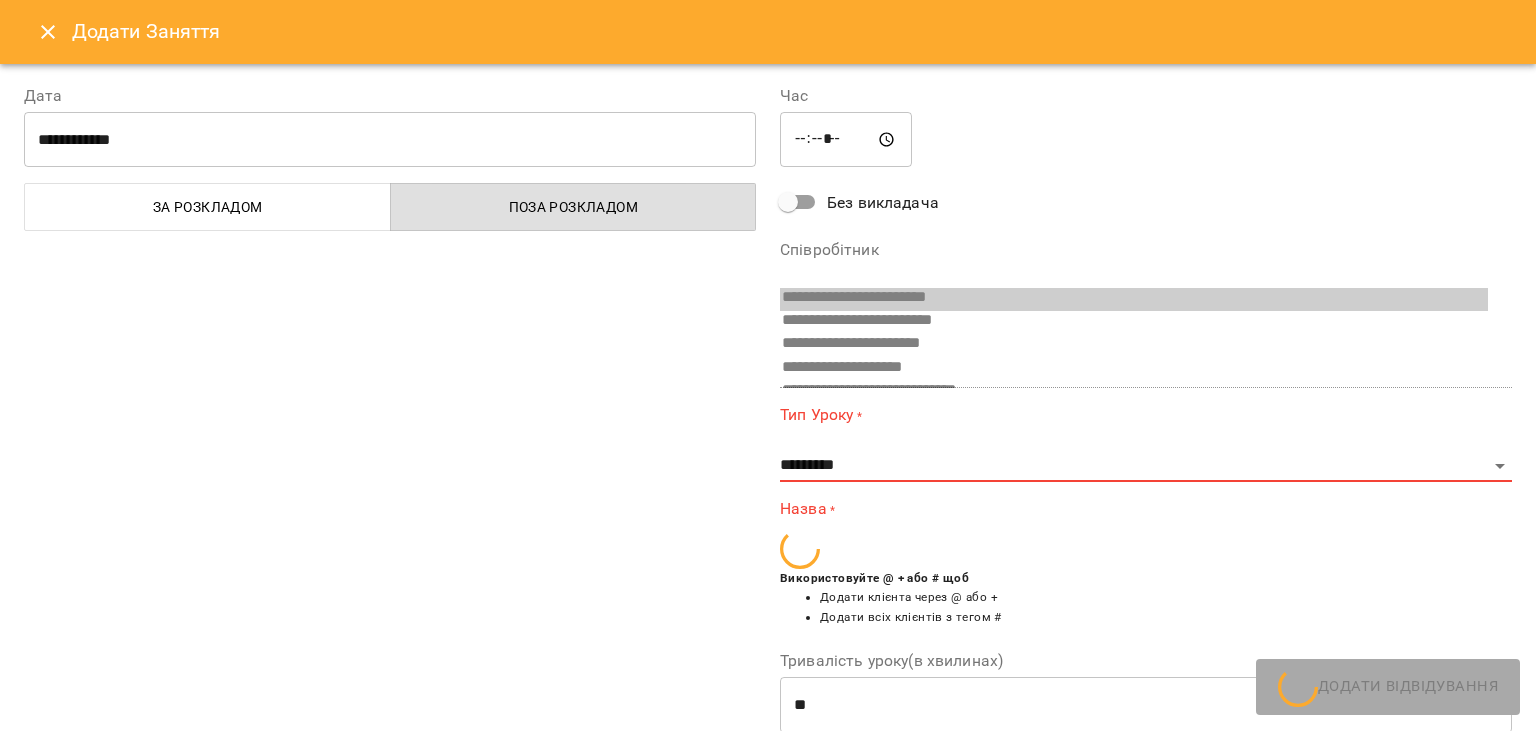 scroll, scrollTop: 86, scrollLeft: 0, axis: vertical 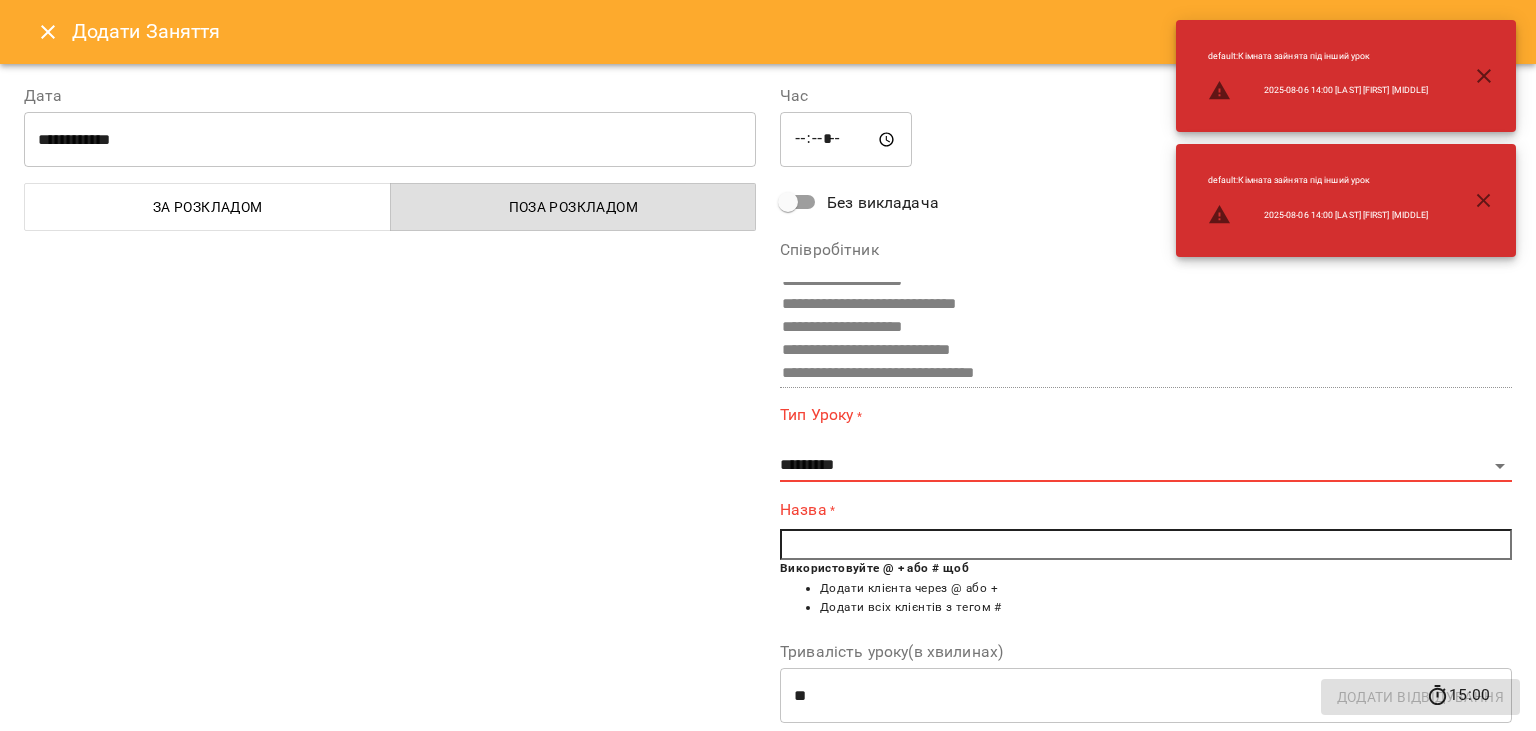 click at bounding box center (1146, 545) 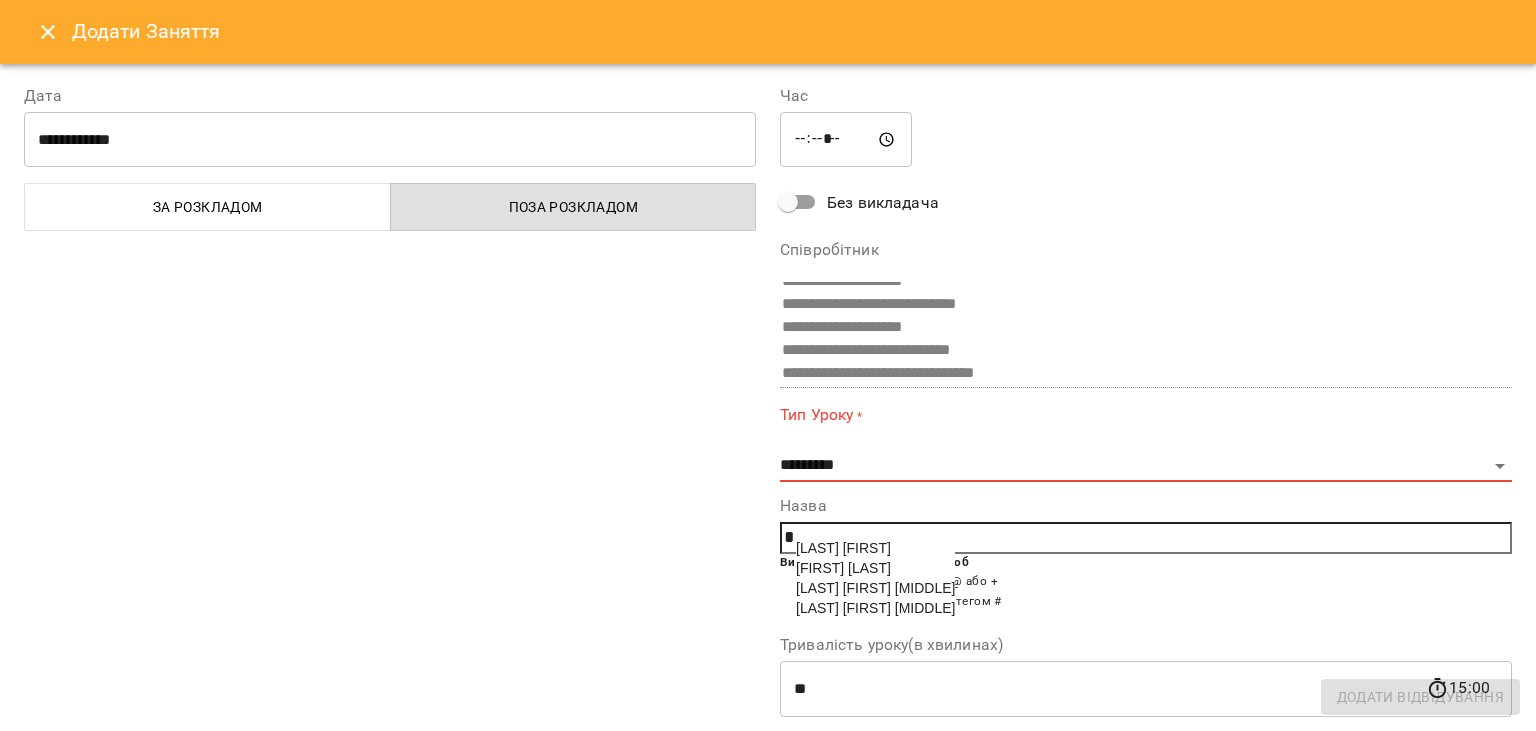 click on "[LAST] [FIRST] [MIDDLE]" at bounding box center (875, 588) 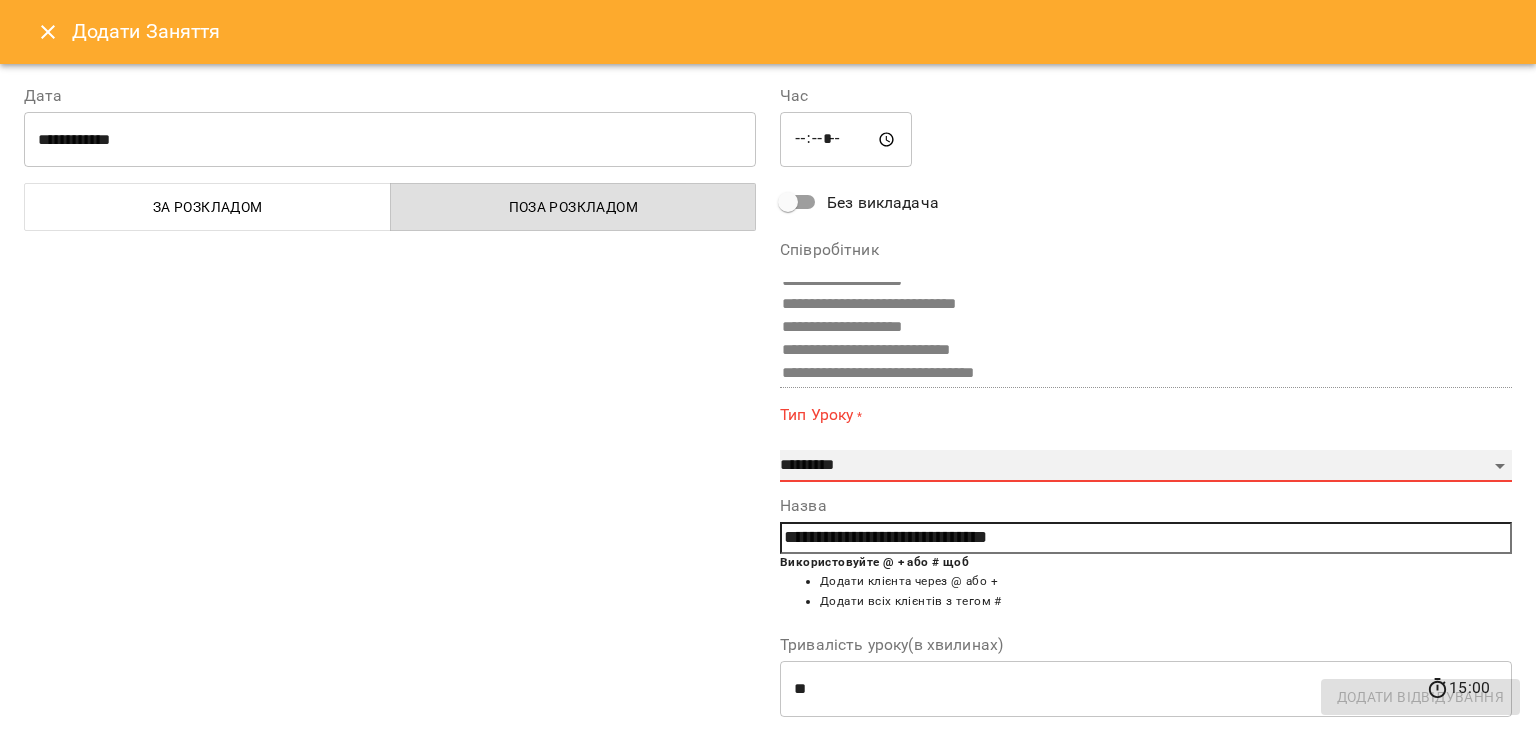 click on "**********" at bounding box center [1146, 466] 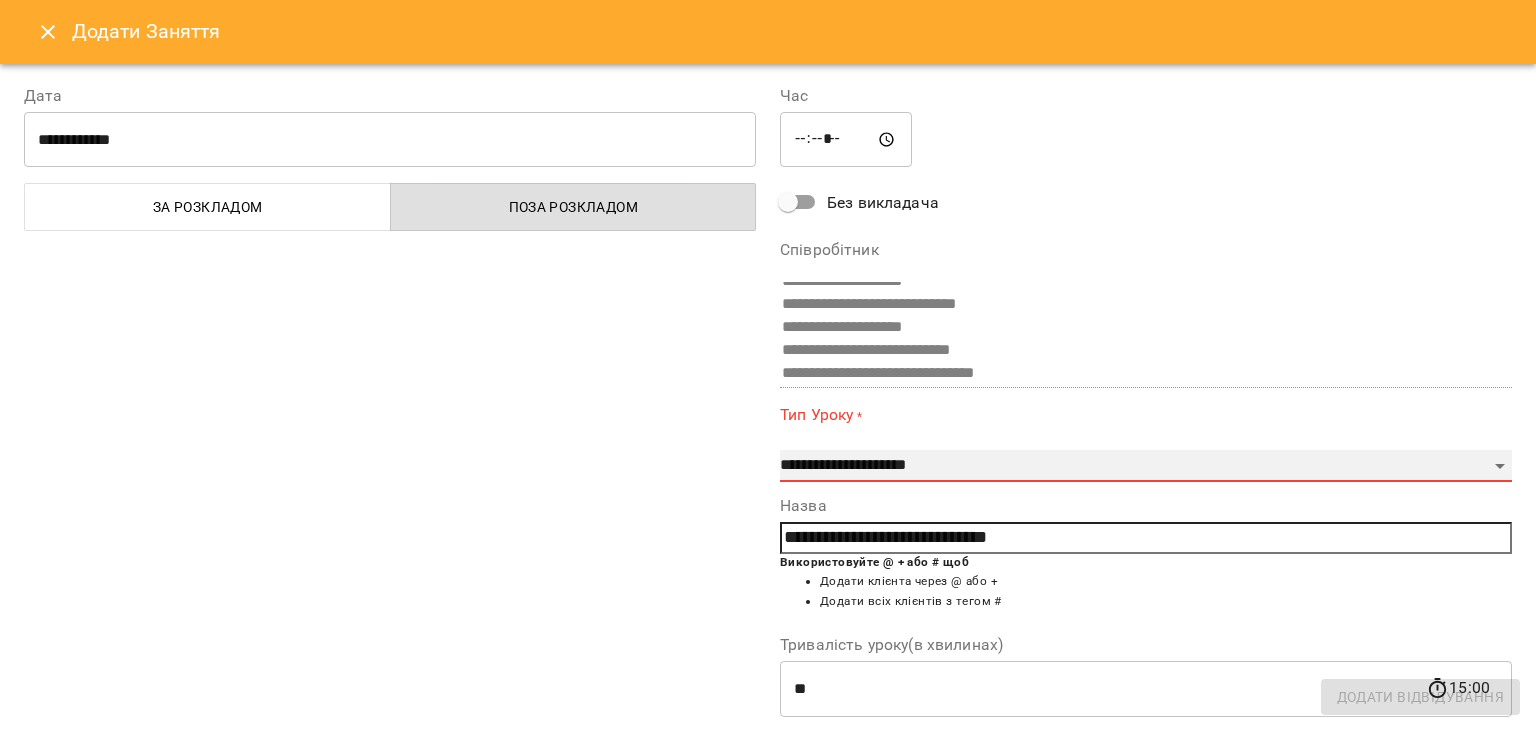 click on "**********" at bounding box center [0, 0] 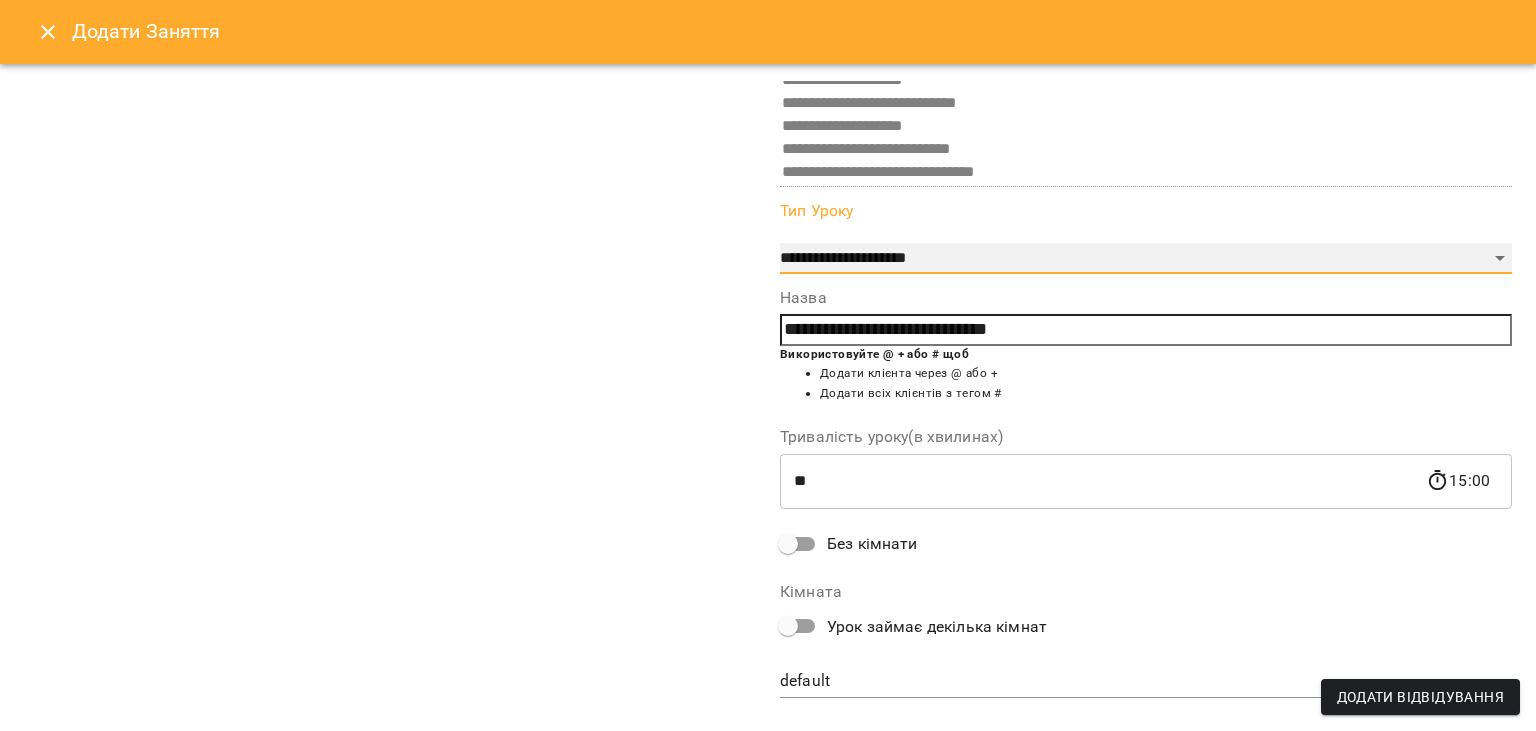 scroll, scrollTop: 236, scrollLeft: 0, axis: vertical 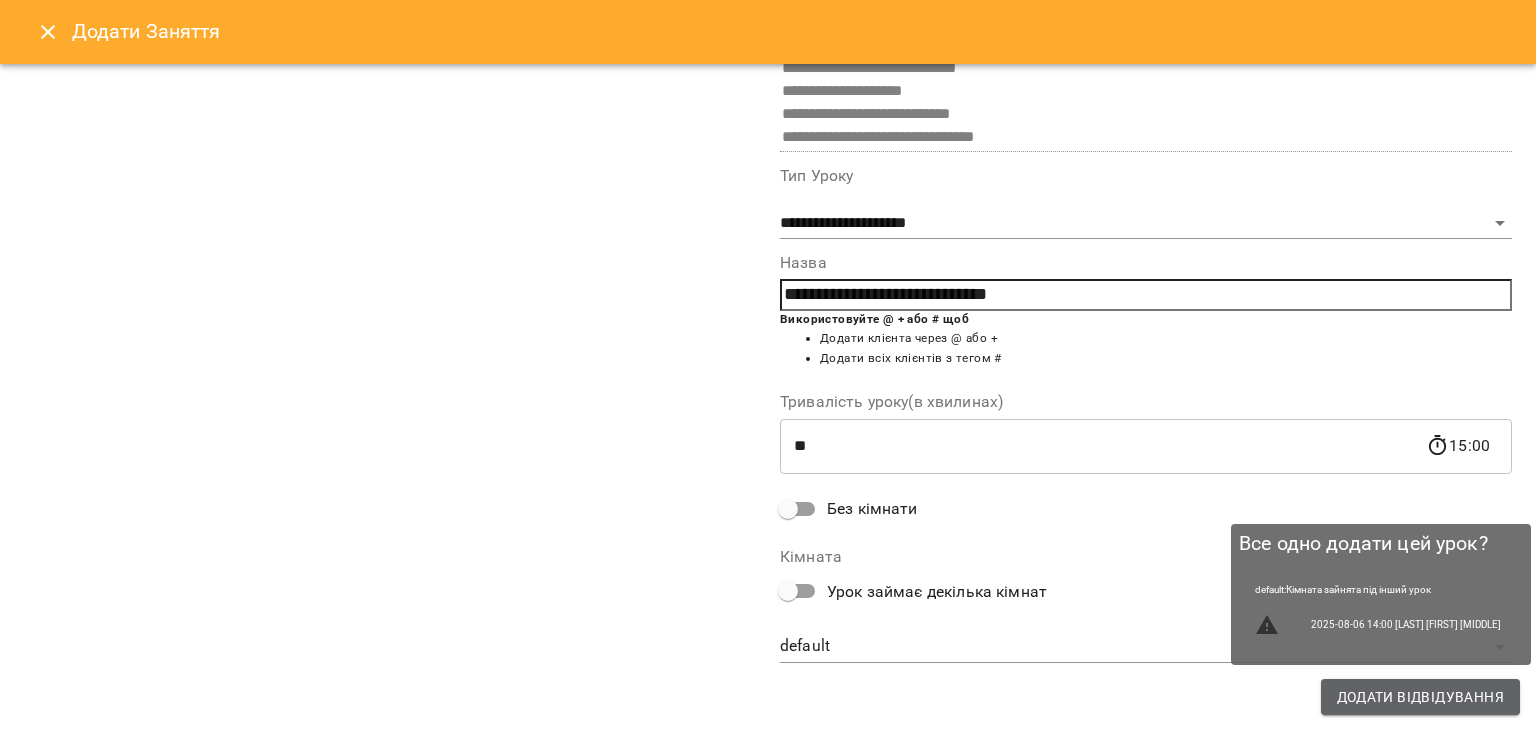 click on "Додати Відвідування" at bounding box center [1420, 697] 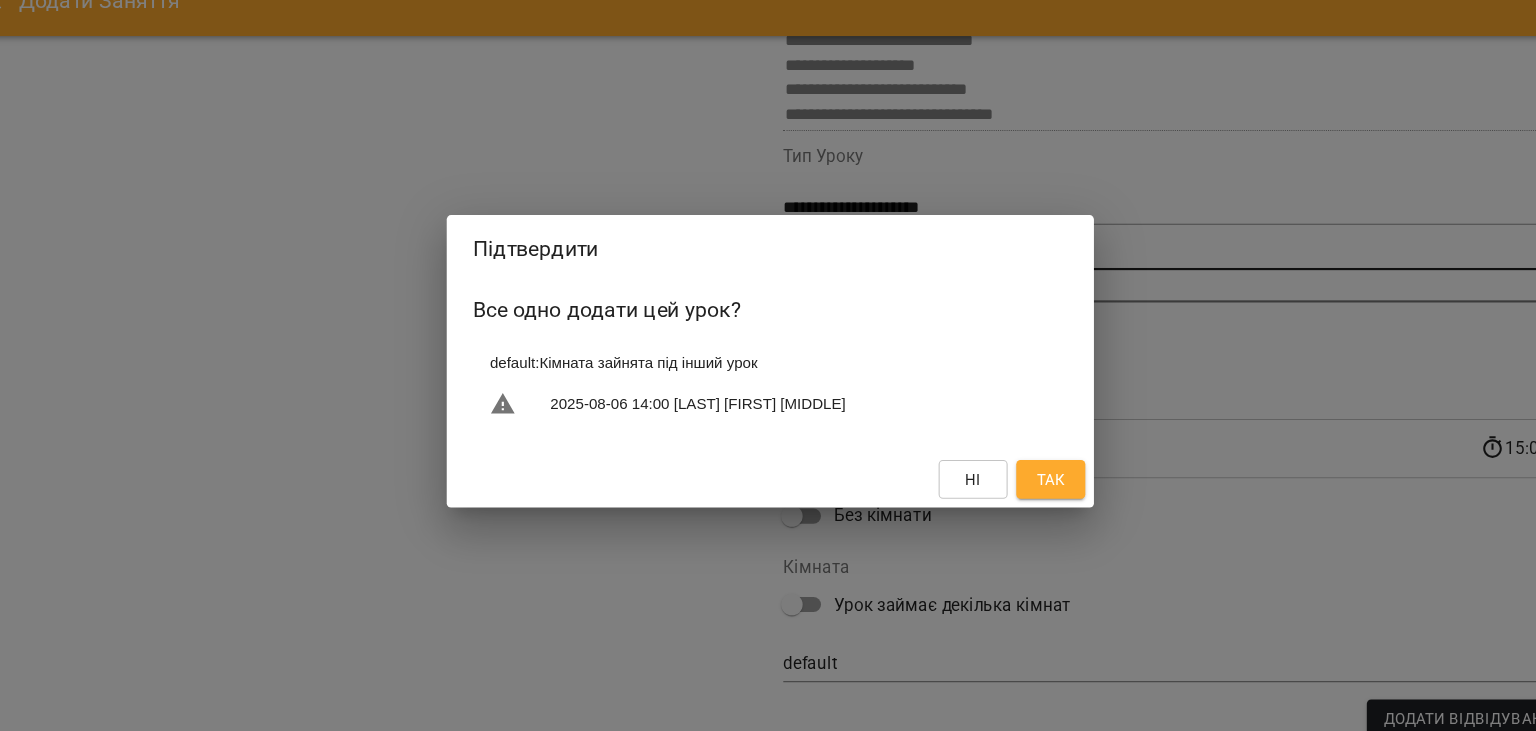 scroll, scrollTop: 236, scrollLeft: 0, axis: vertical 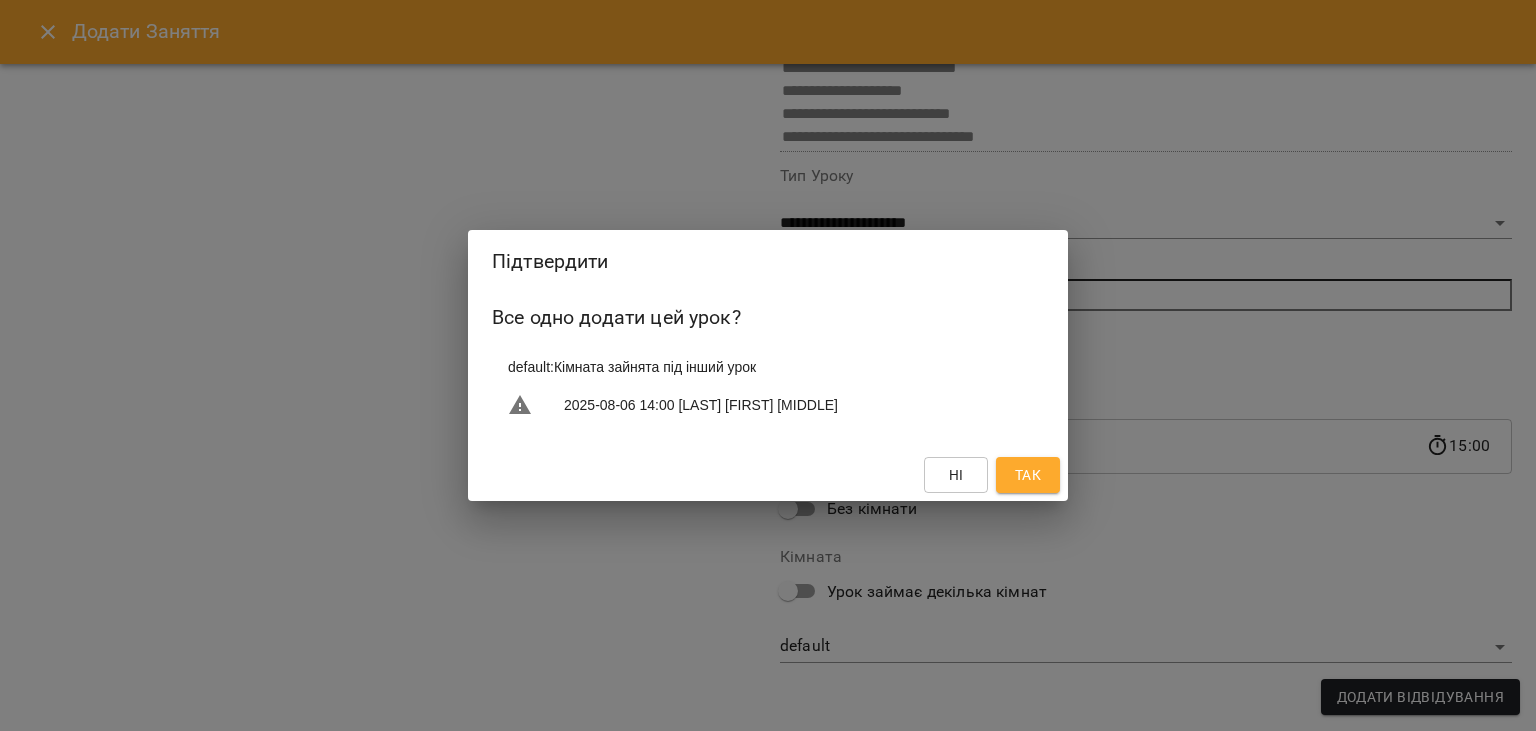 click on "[DATE] [TIME] [LAST] [FIRST] [MIDDLE]" at bounding box center [768, 365] 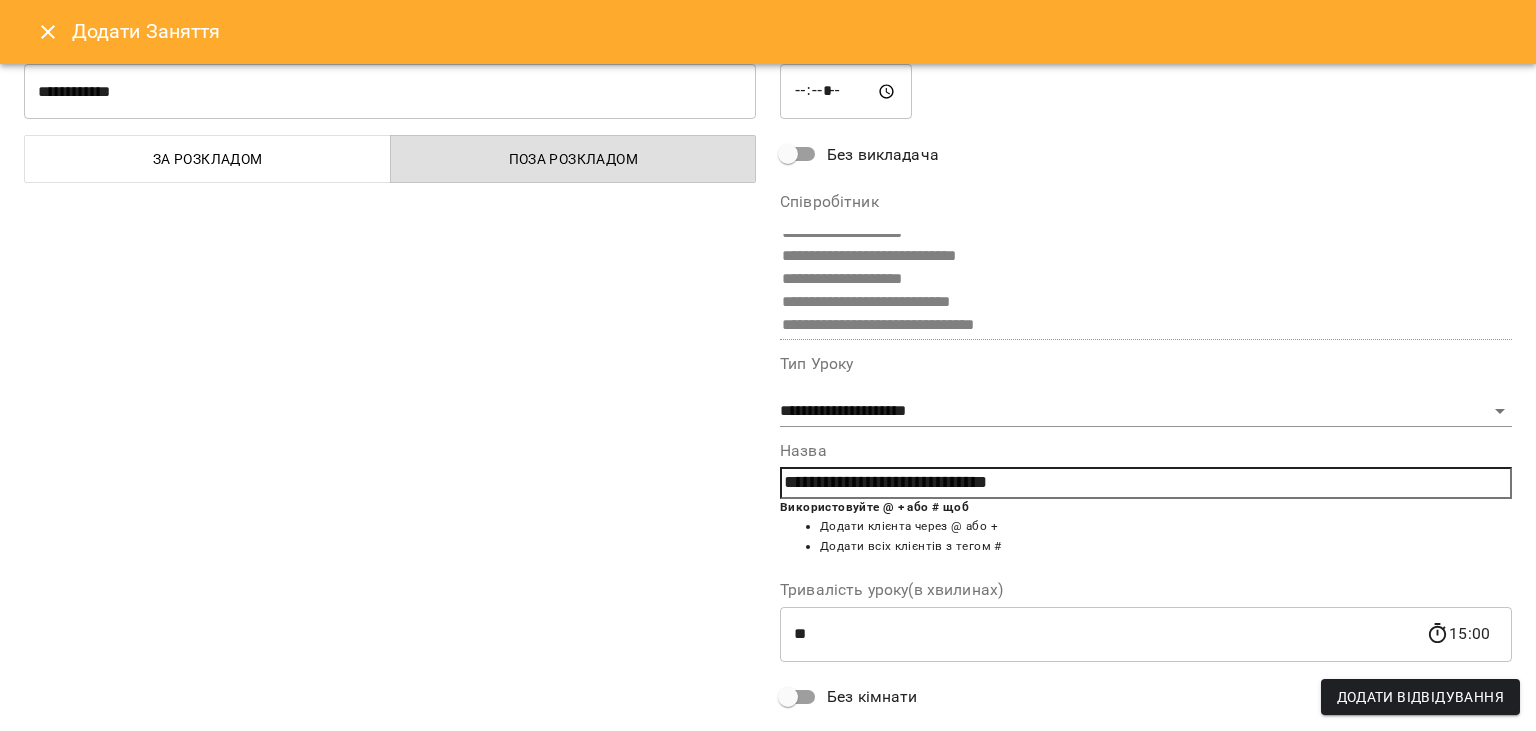 scroll, scrollTop: 0, scrollLeft: 0, axis: both 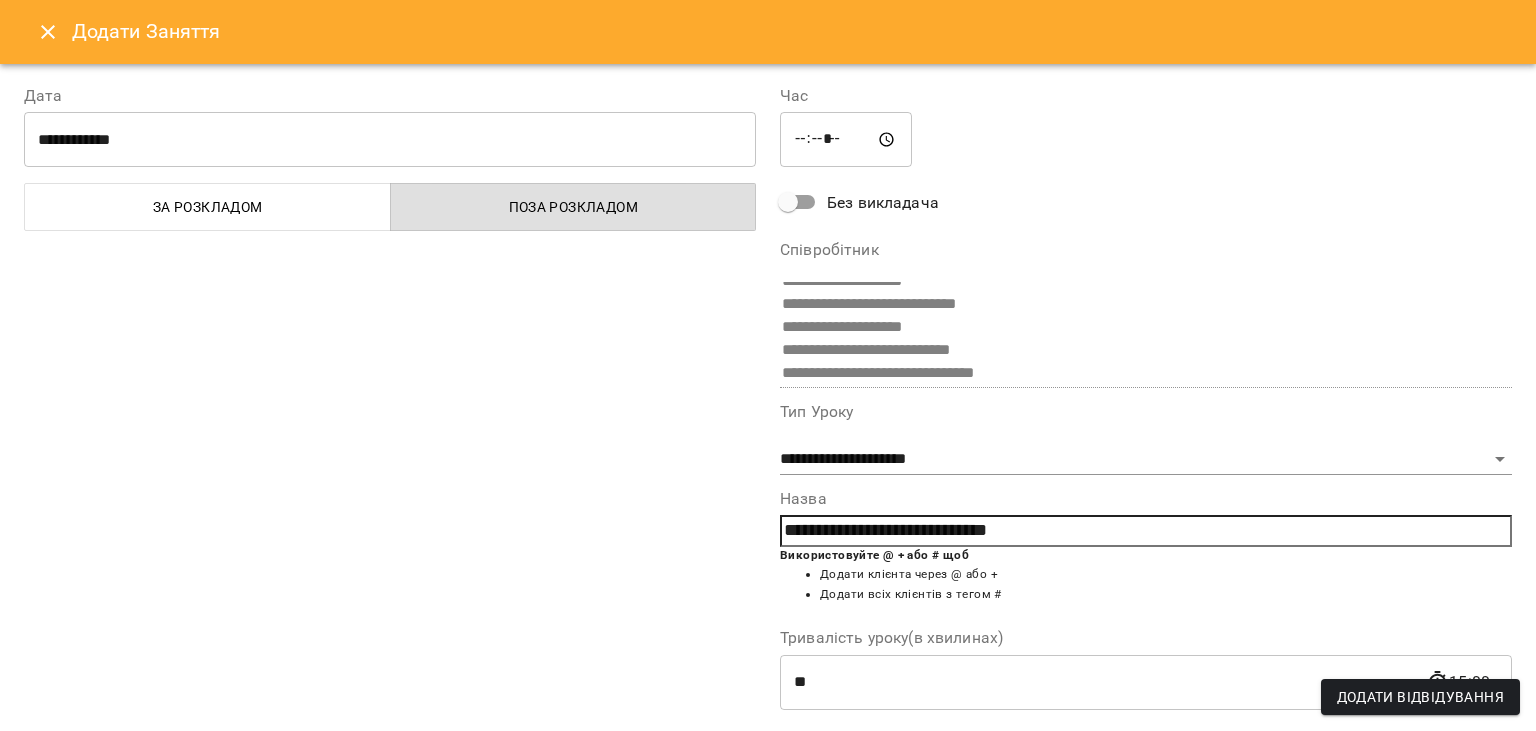 click 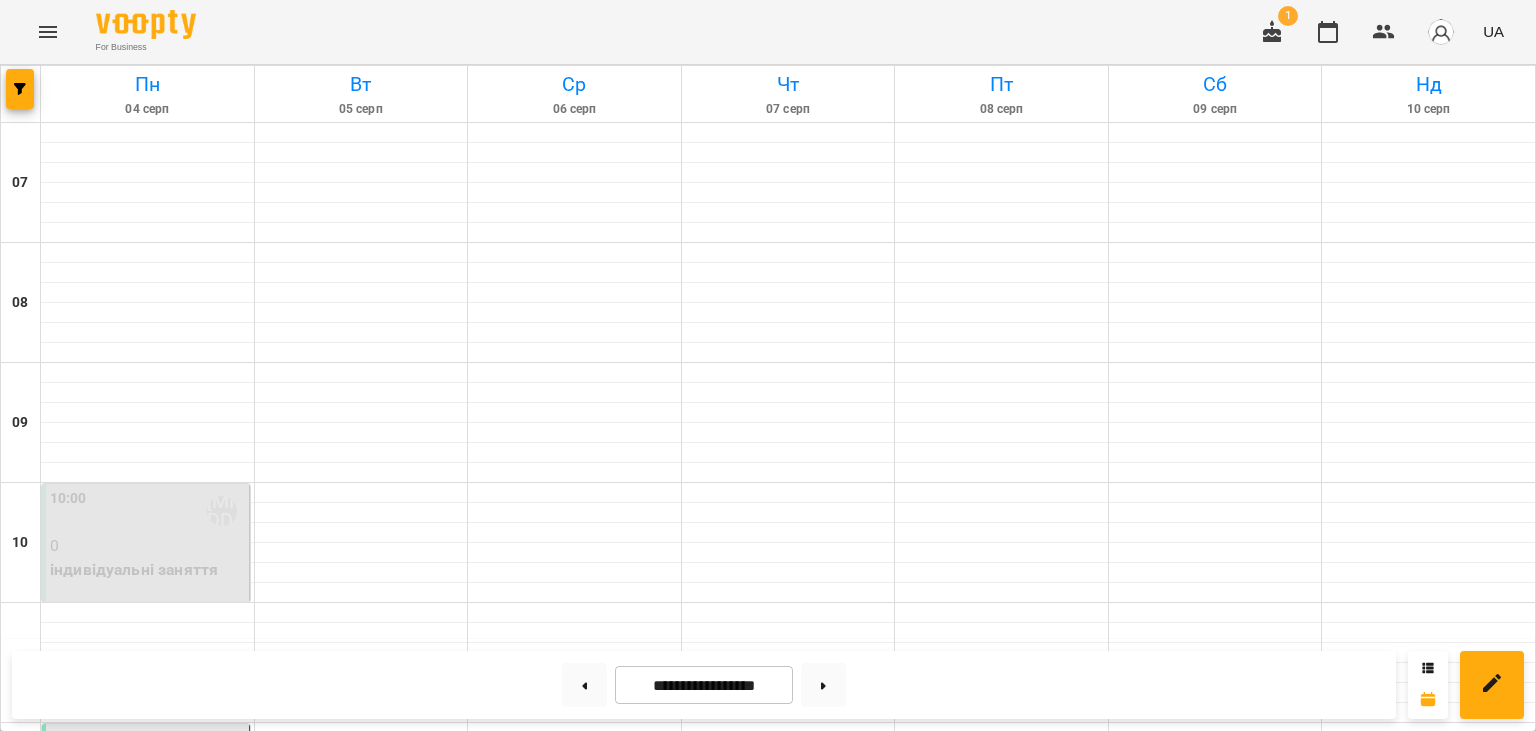 scroll, scrollTop: 860, scrollLeft: 0, axis: vertical 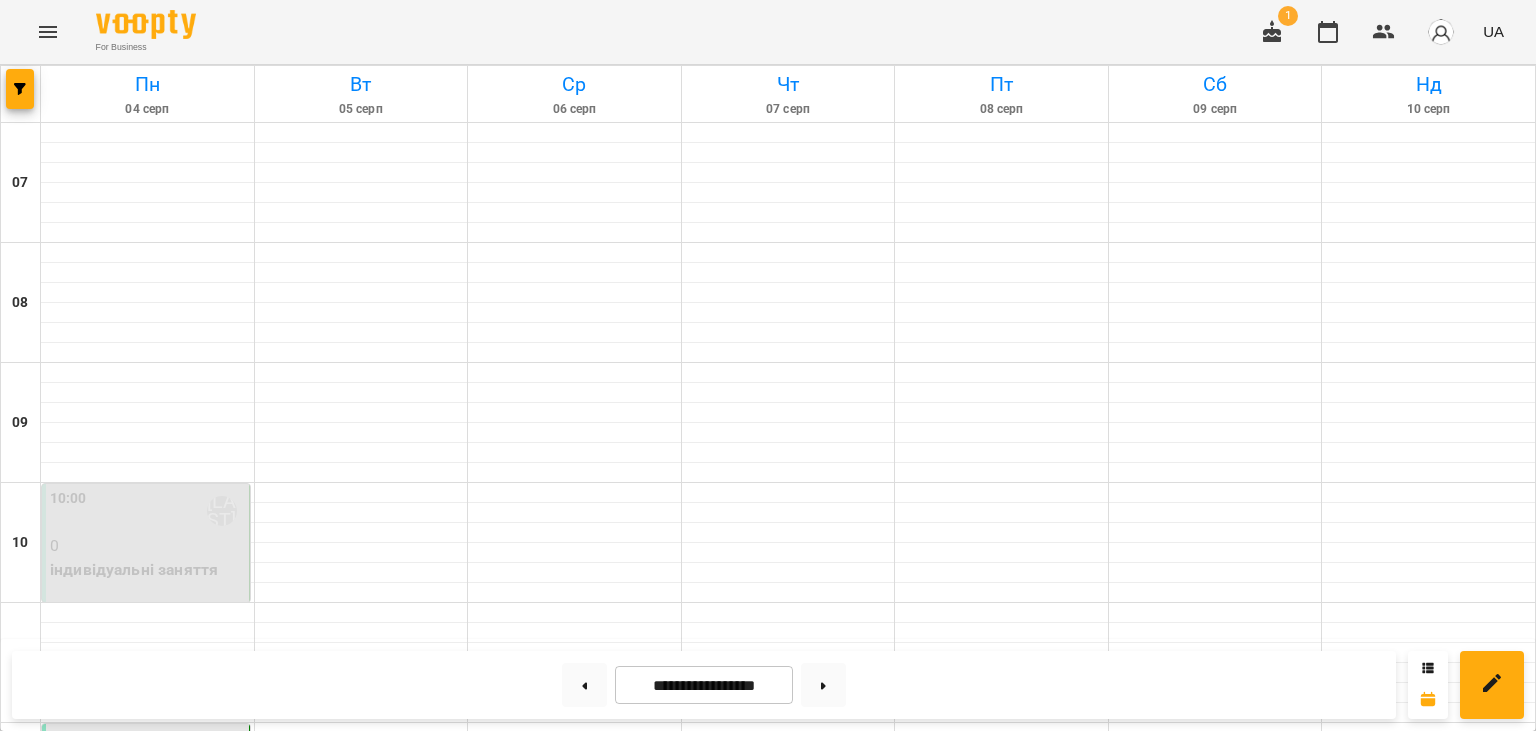 click at bounding box center [574, 973] 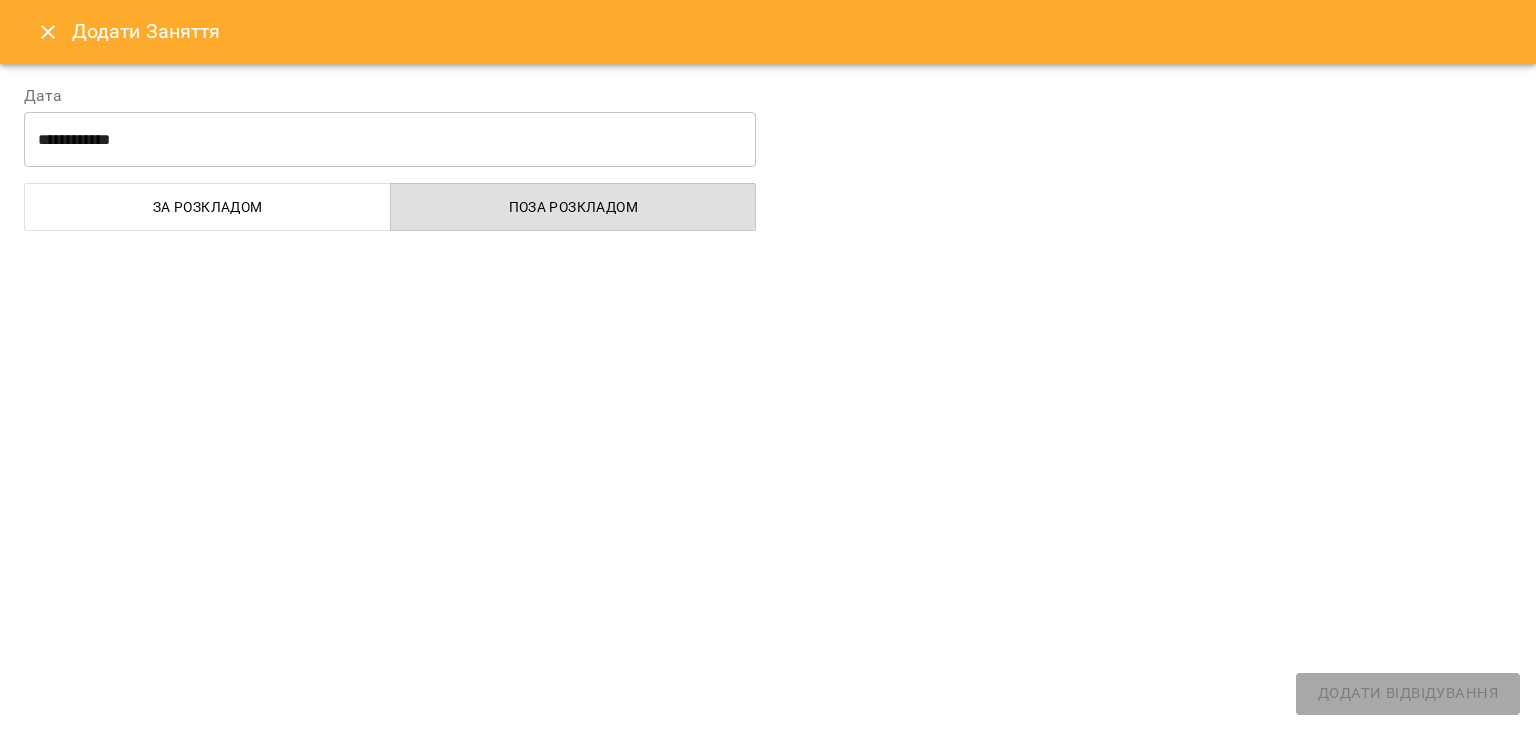 select on "**********" 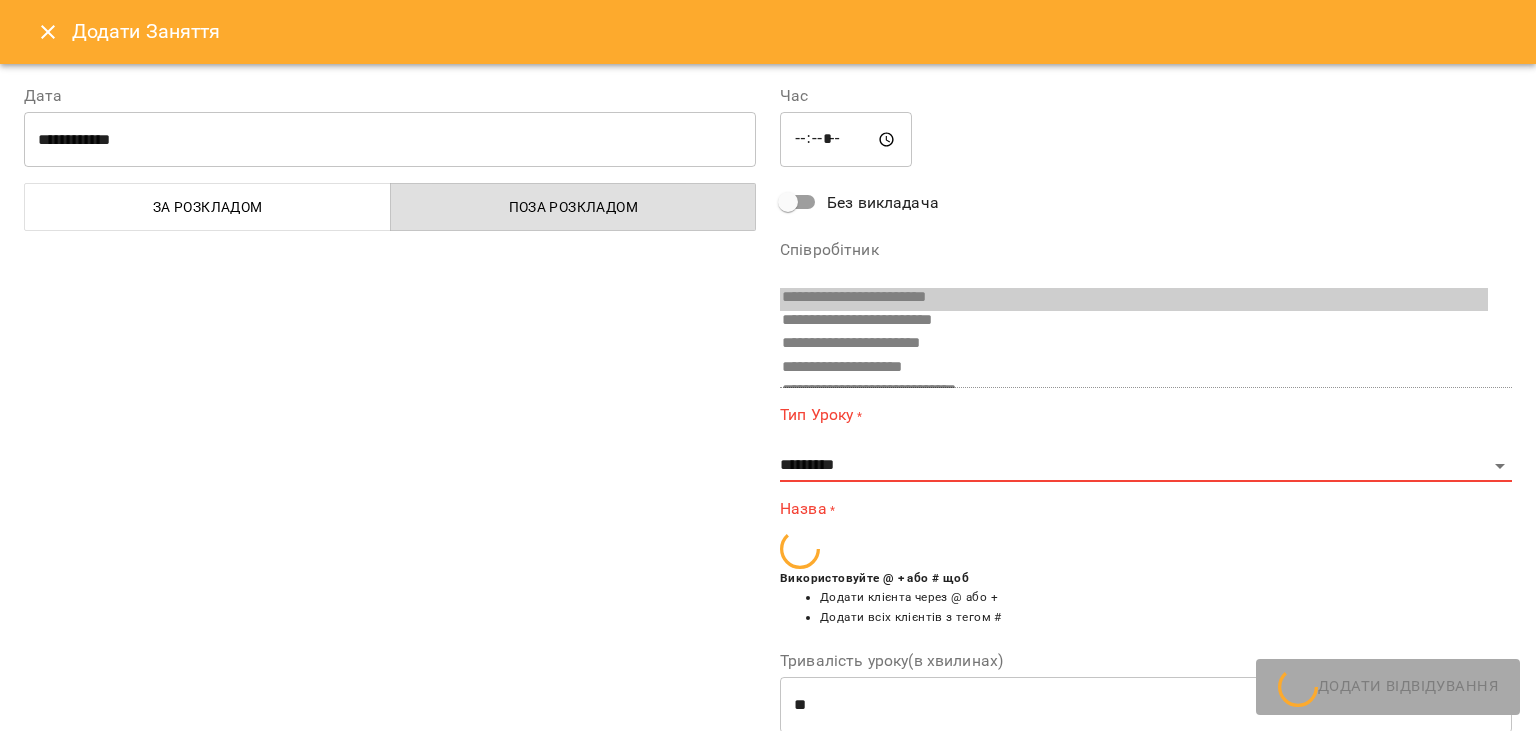 scroll, scrollTop: 86, scrollLeft: 0, axis: vertical 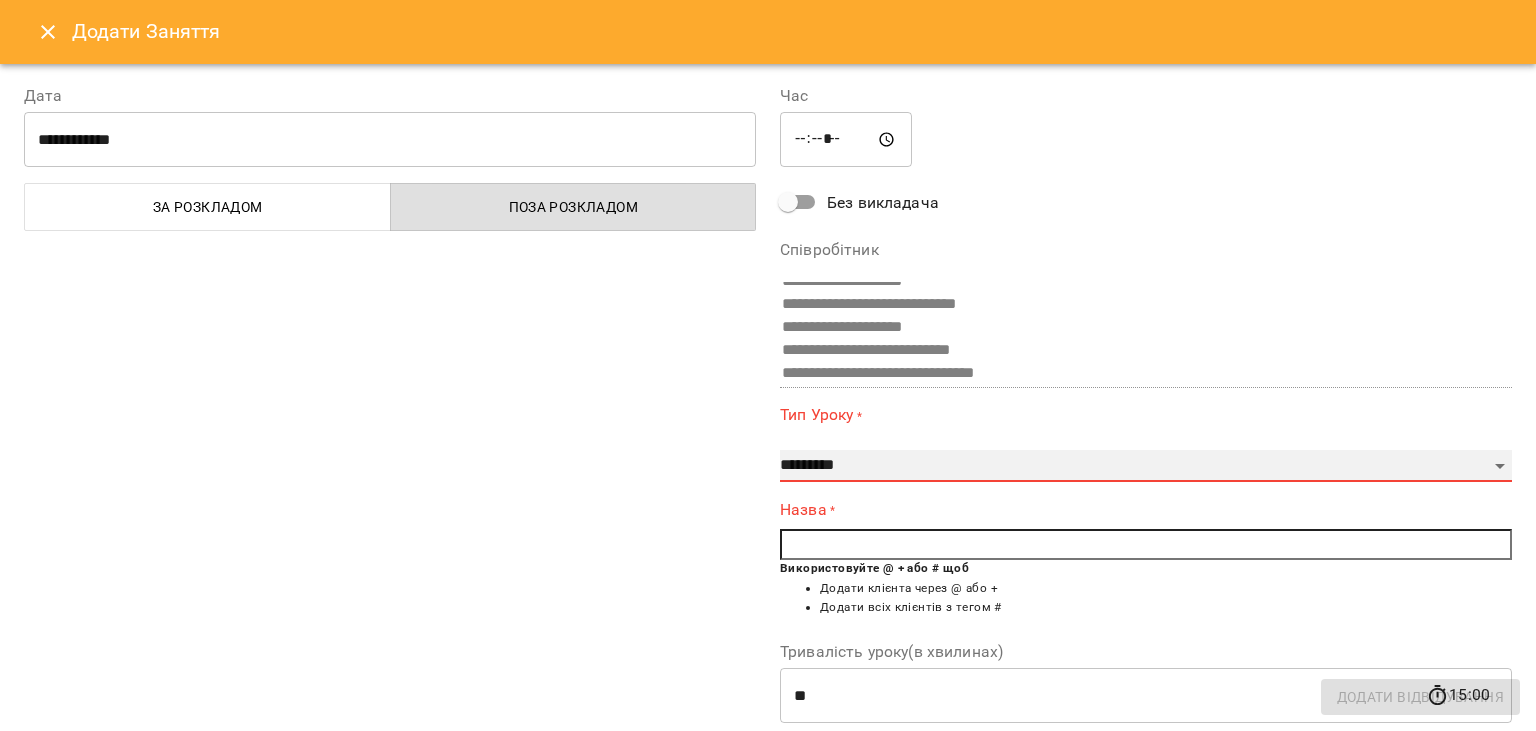 click on "**********" at bounding box center [1146, 466] 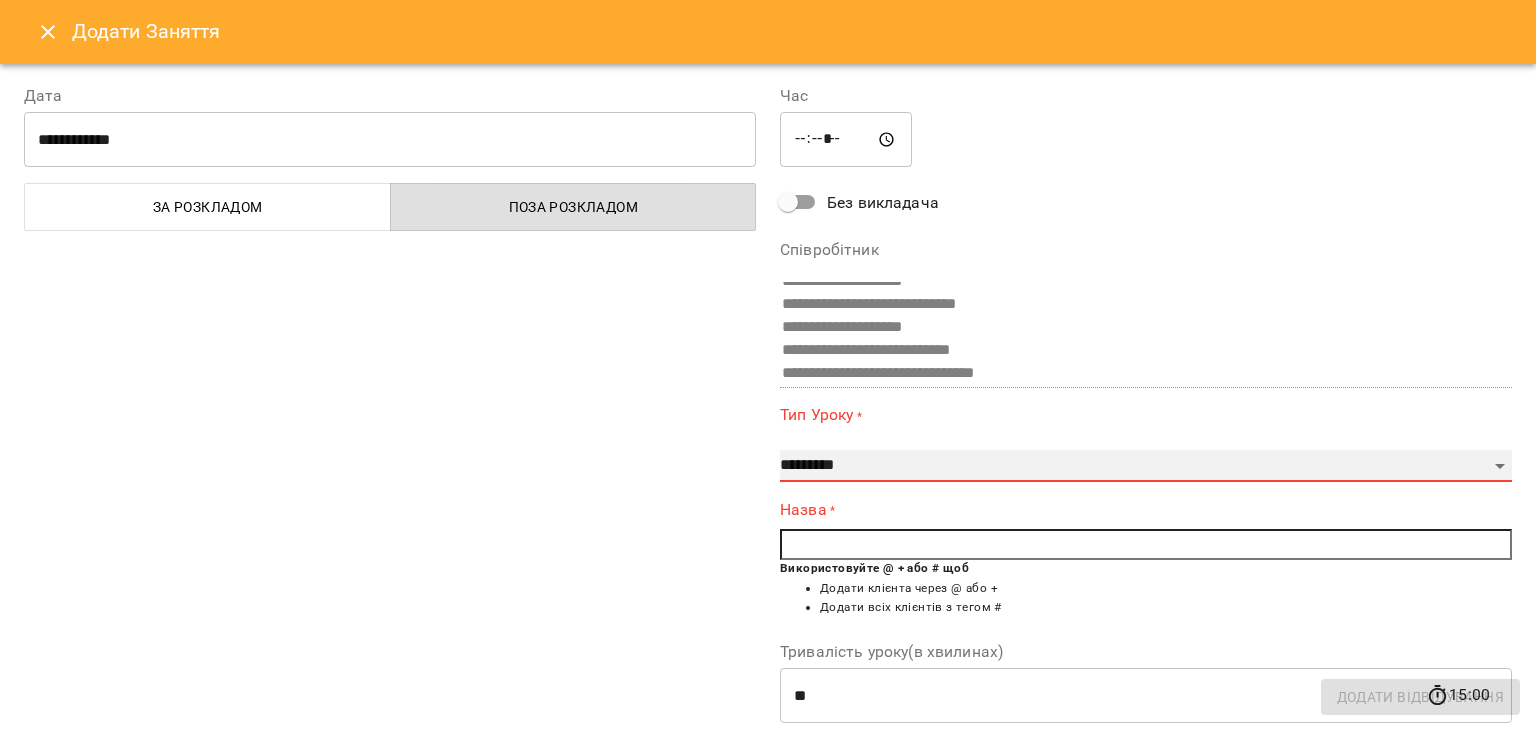 select on "**********" 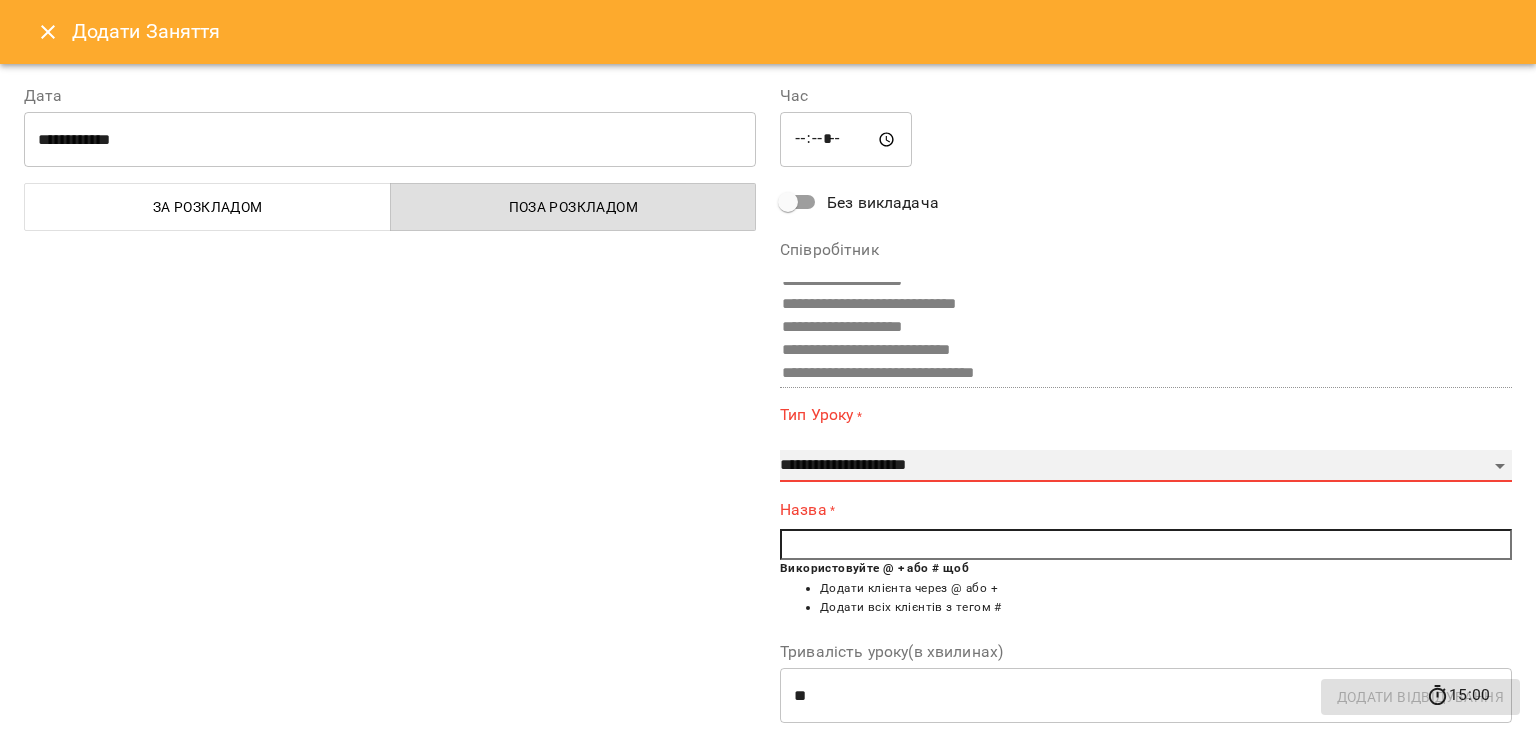 click on "**********" at bounding box center [0, 0] 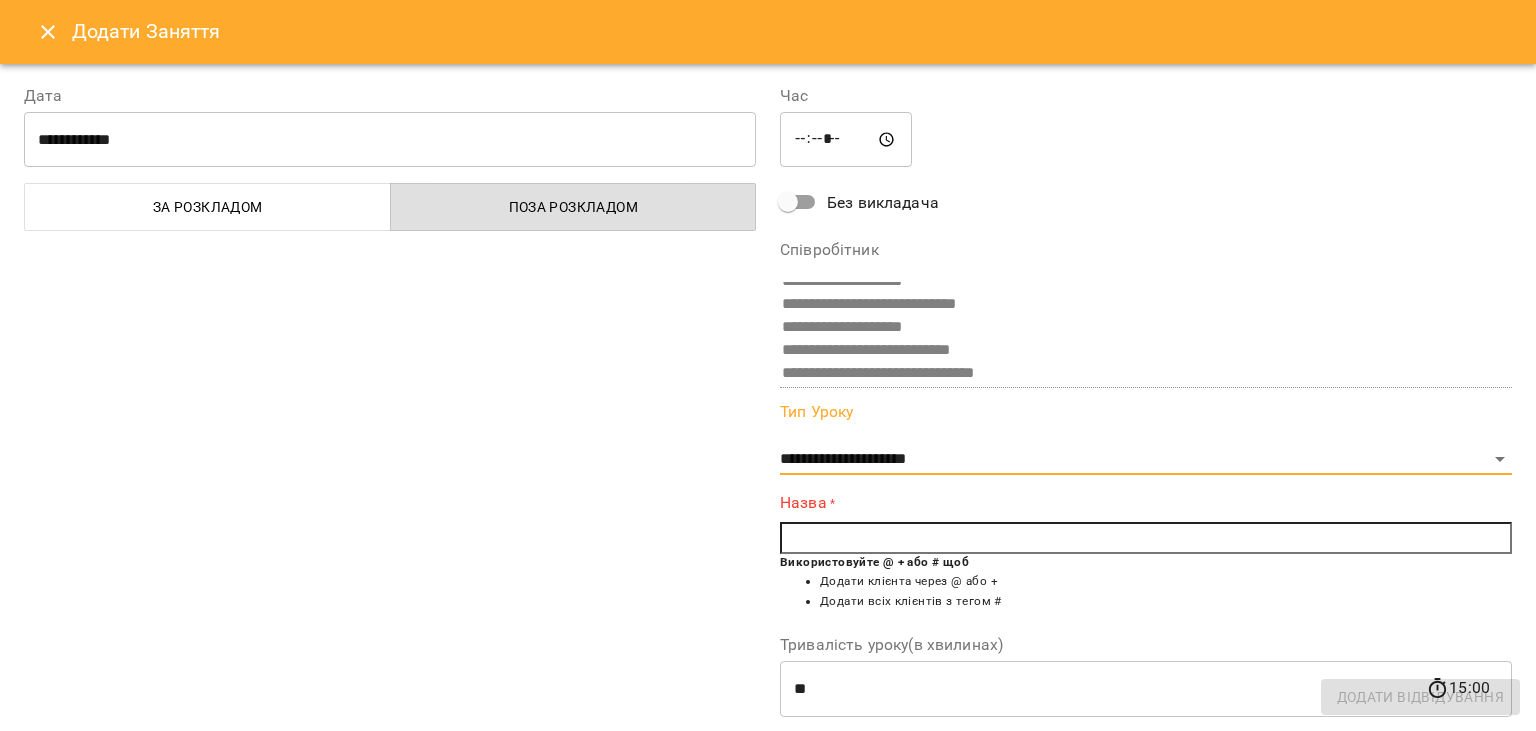 click at bounding box center (1146, 538) 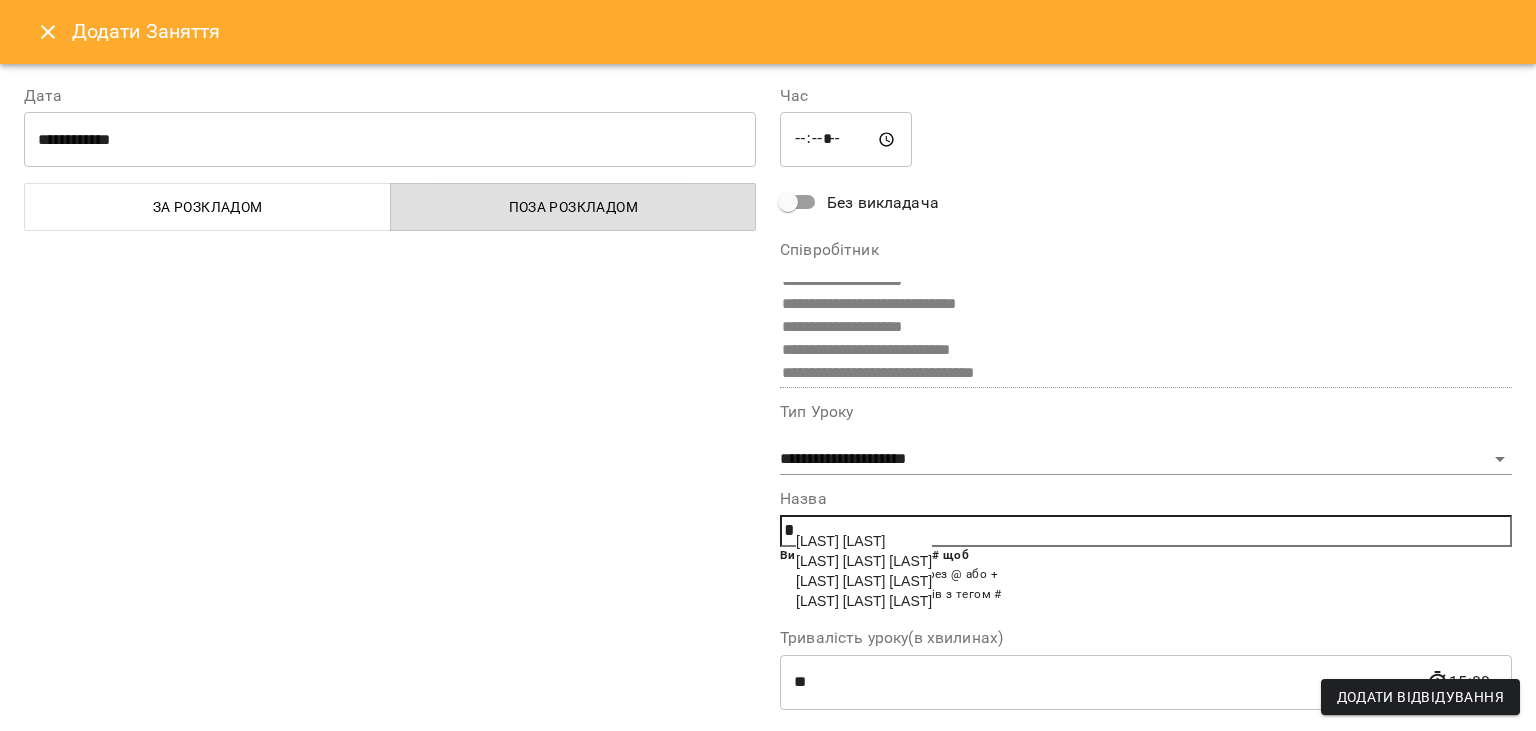 type on "*" 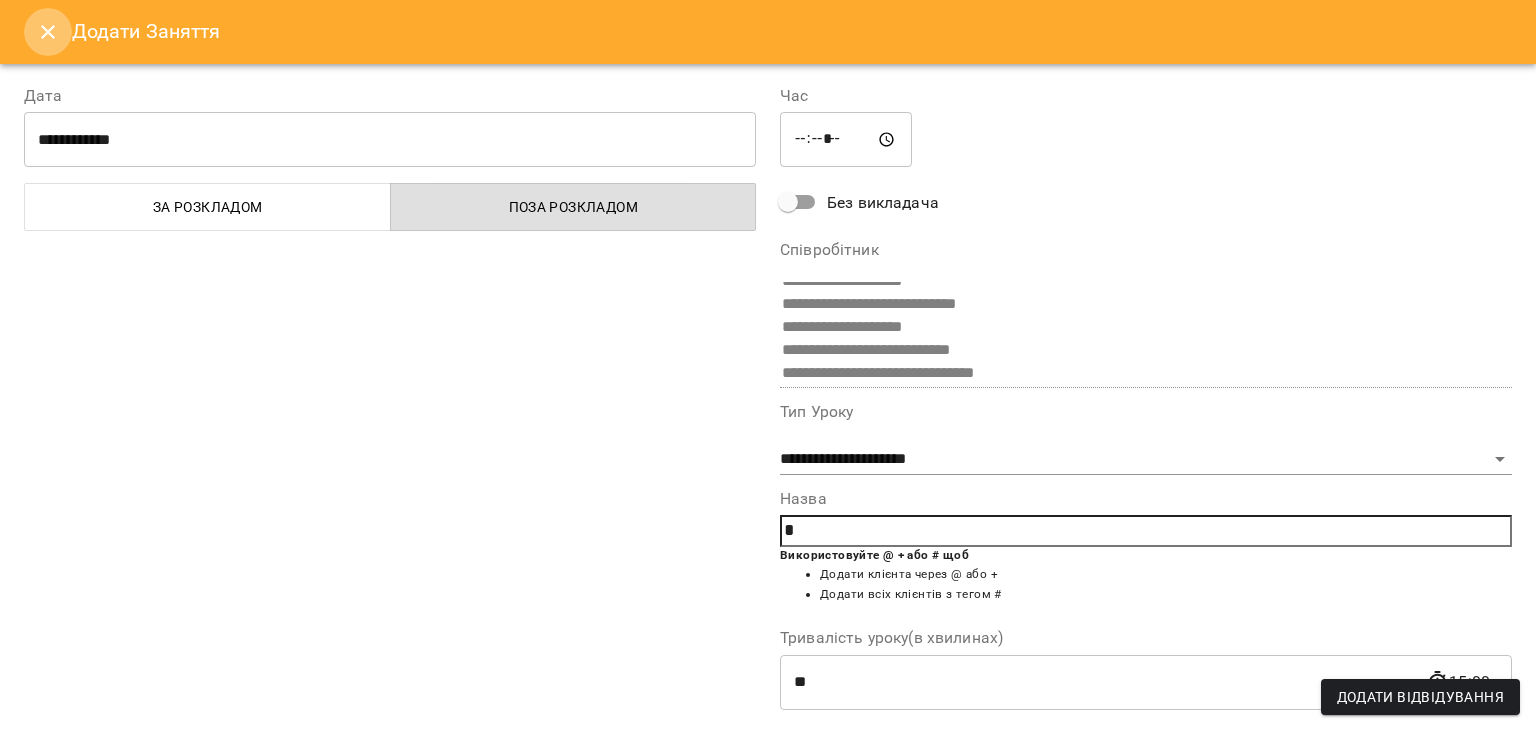 click at bounding box center [48, 32] 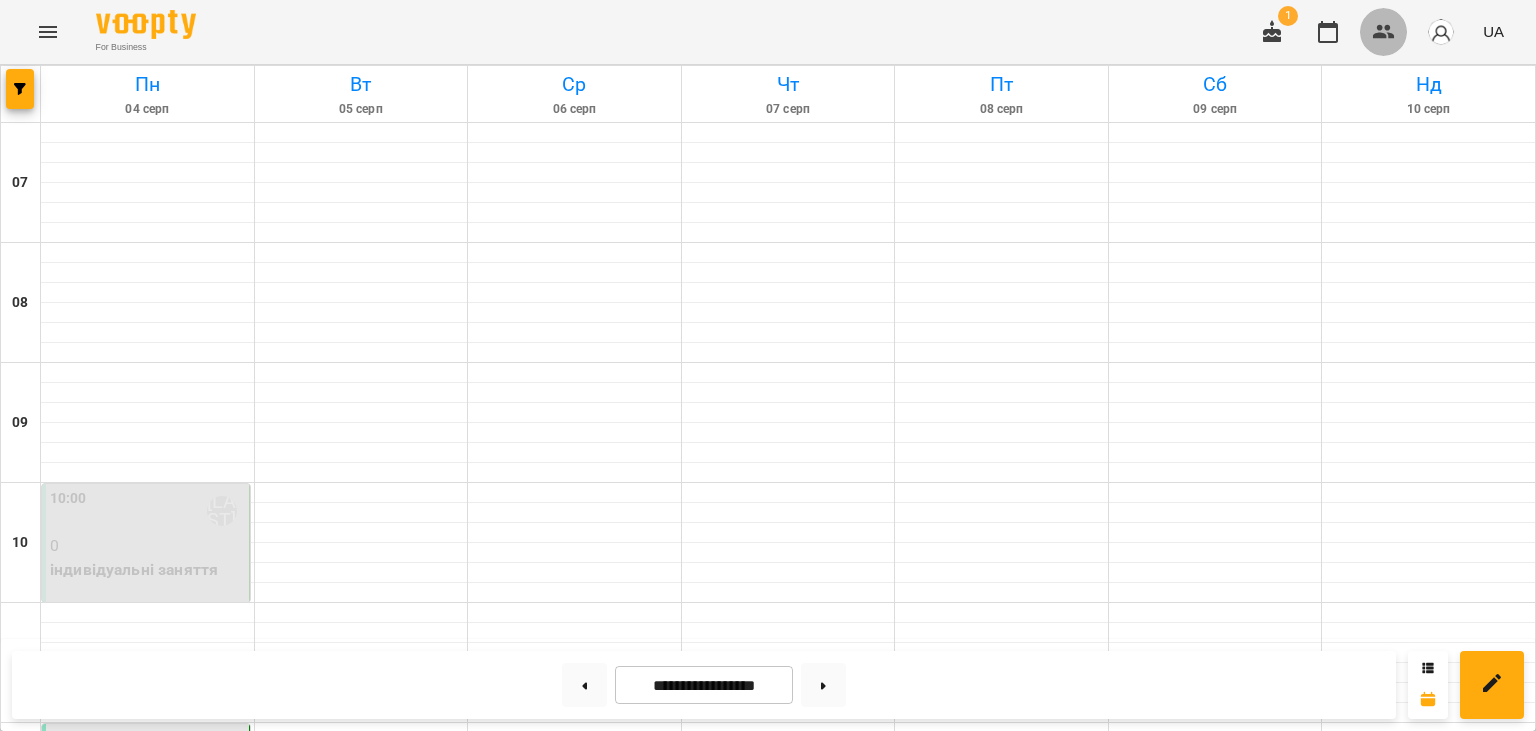 click 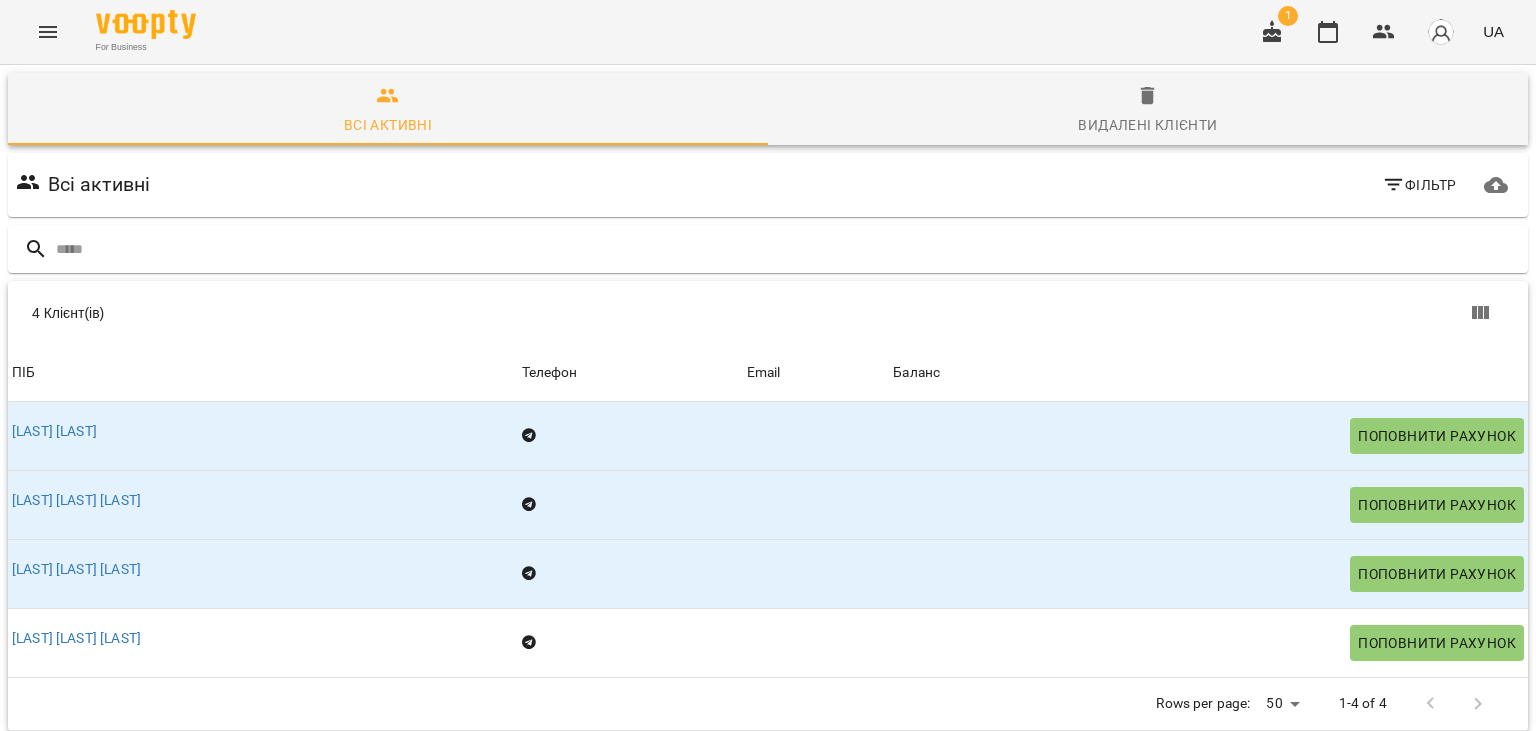 scroll, scrollTop: 0, scrollLeft: 0, axis: both 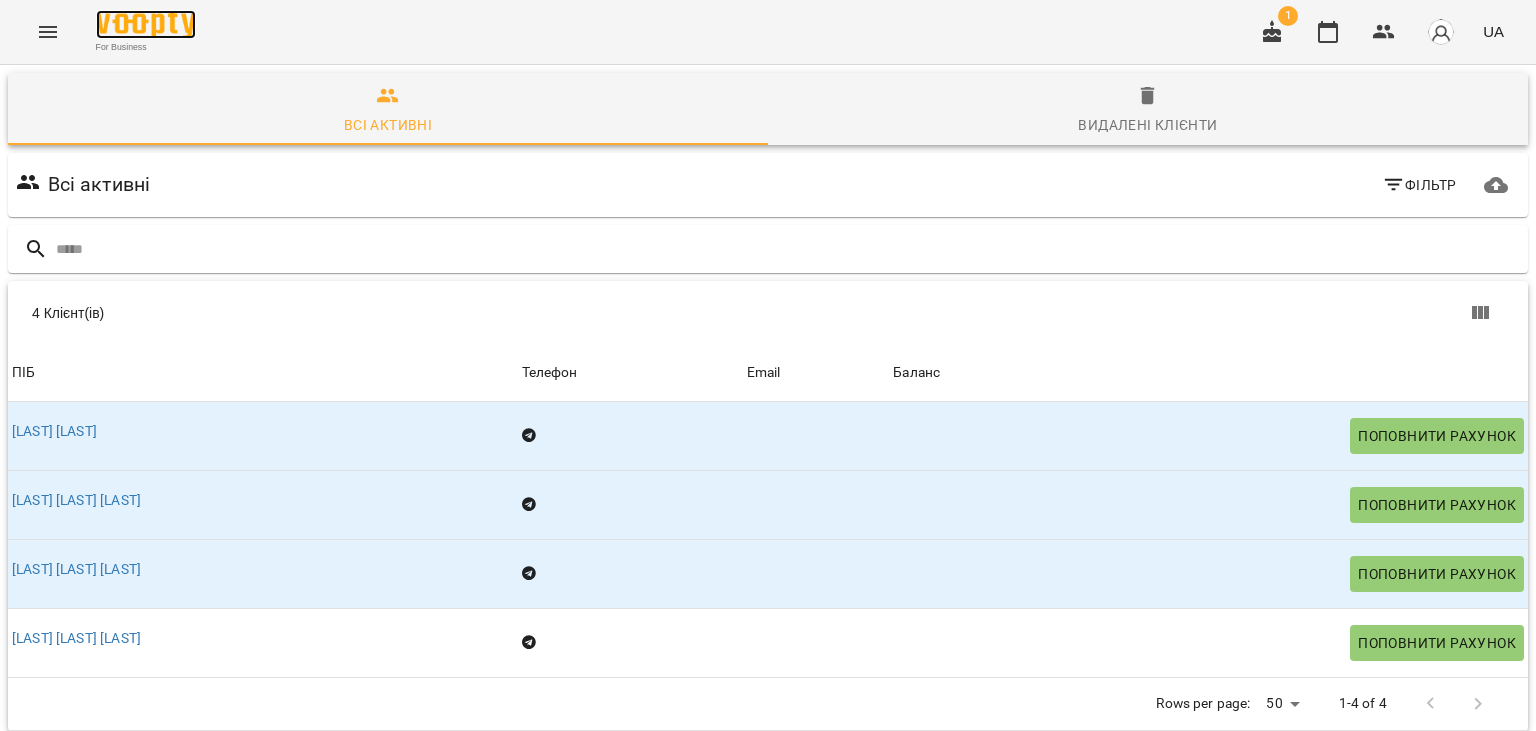 click at bounding box center [146, 24] 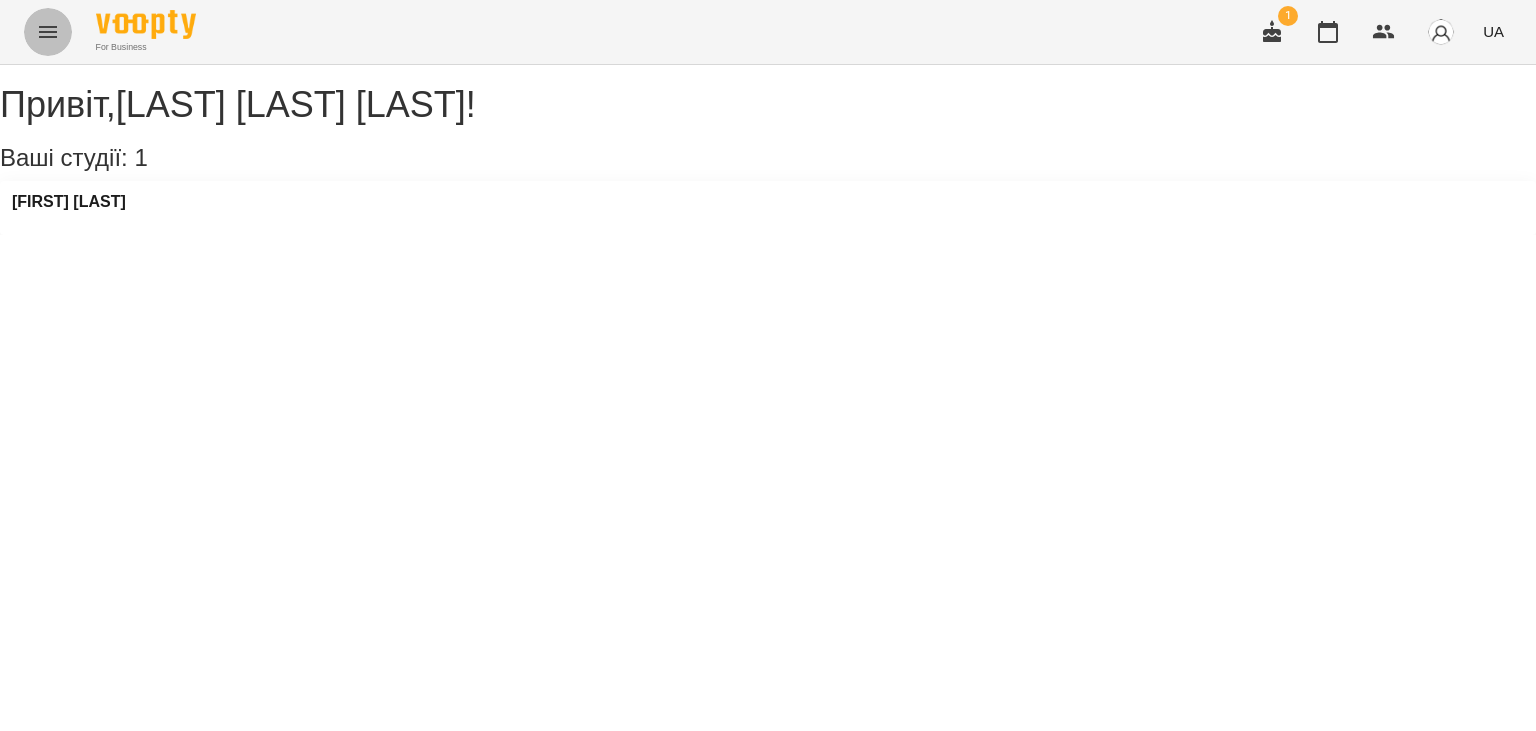 click 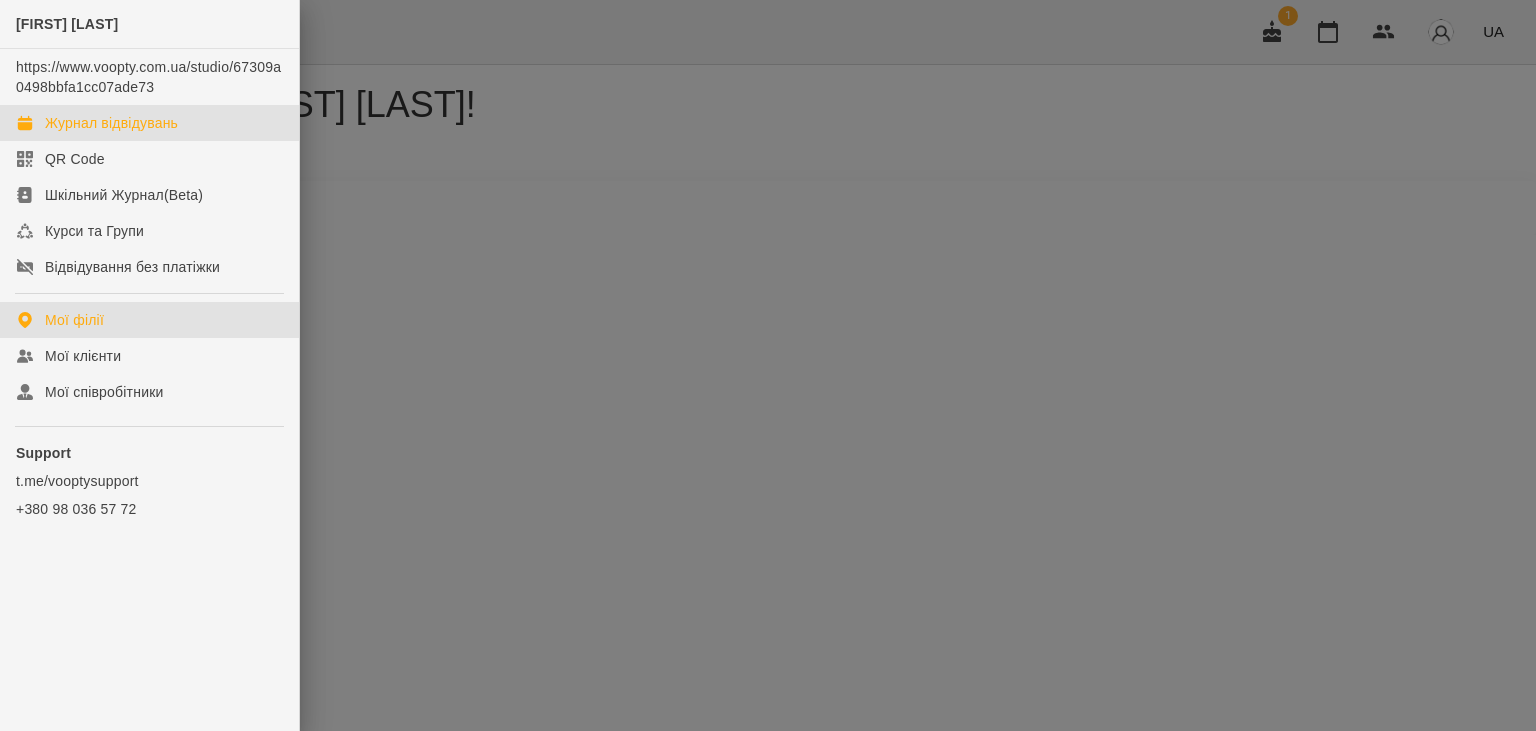 click on "Журнал відвідувань" at bounding box center [111, 123] 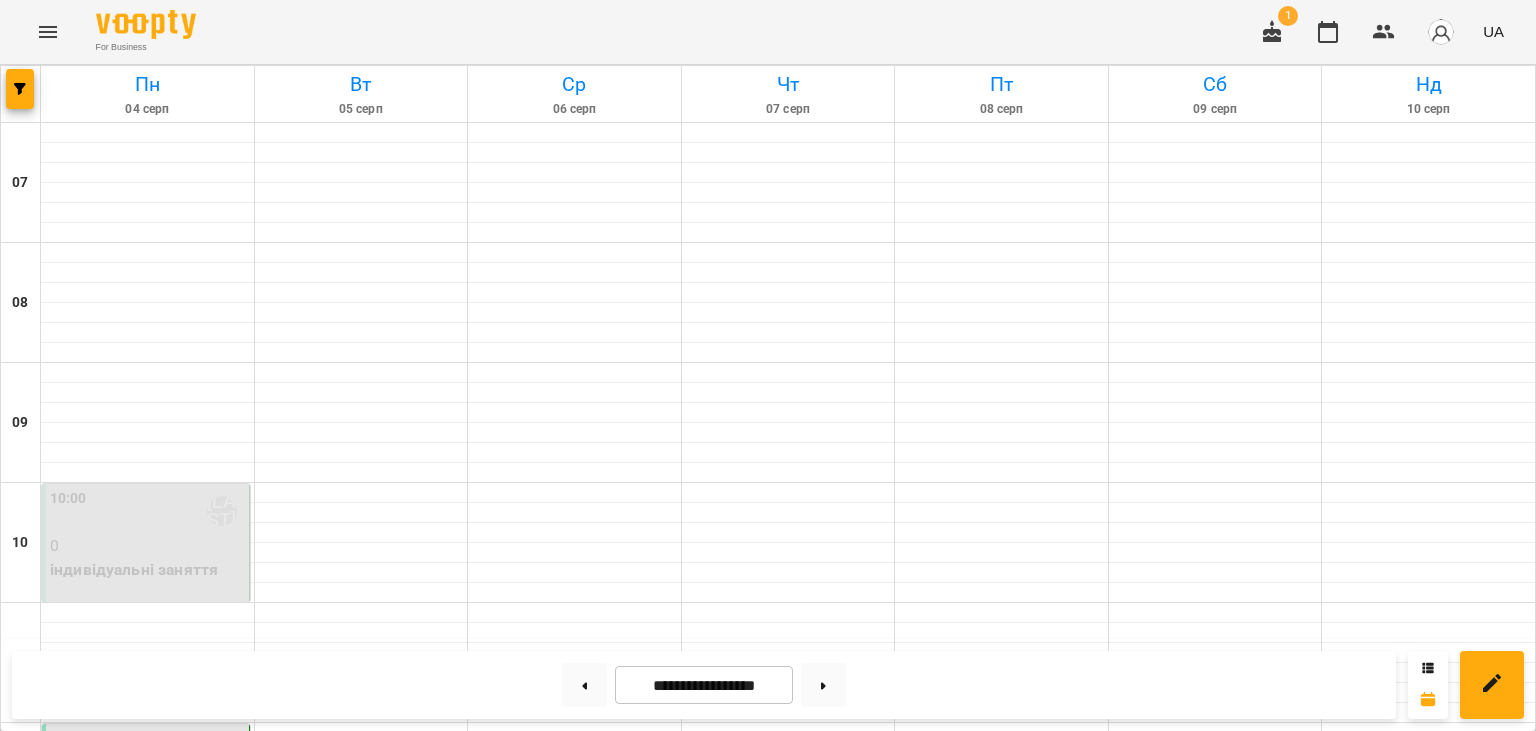 scroll, scrollTop: 655, scrollLeft: 0, axis: vertical 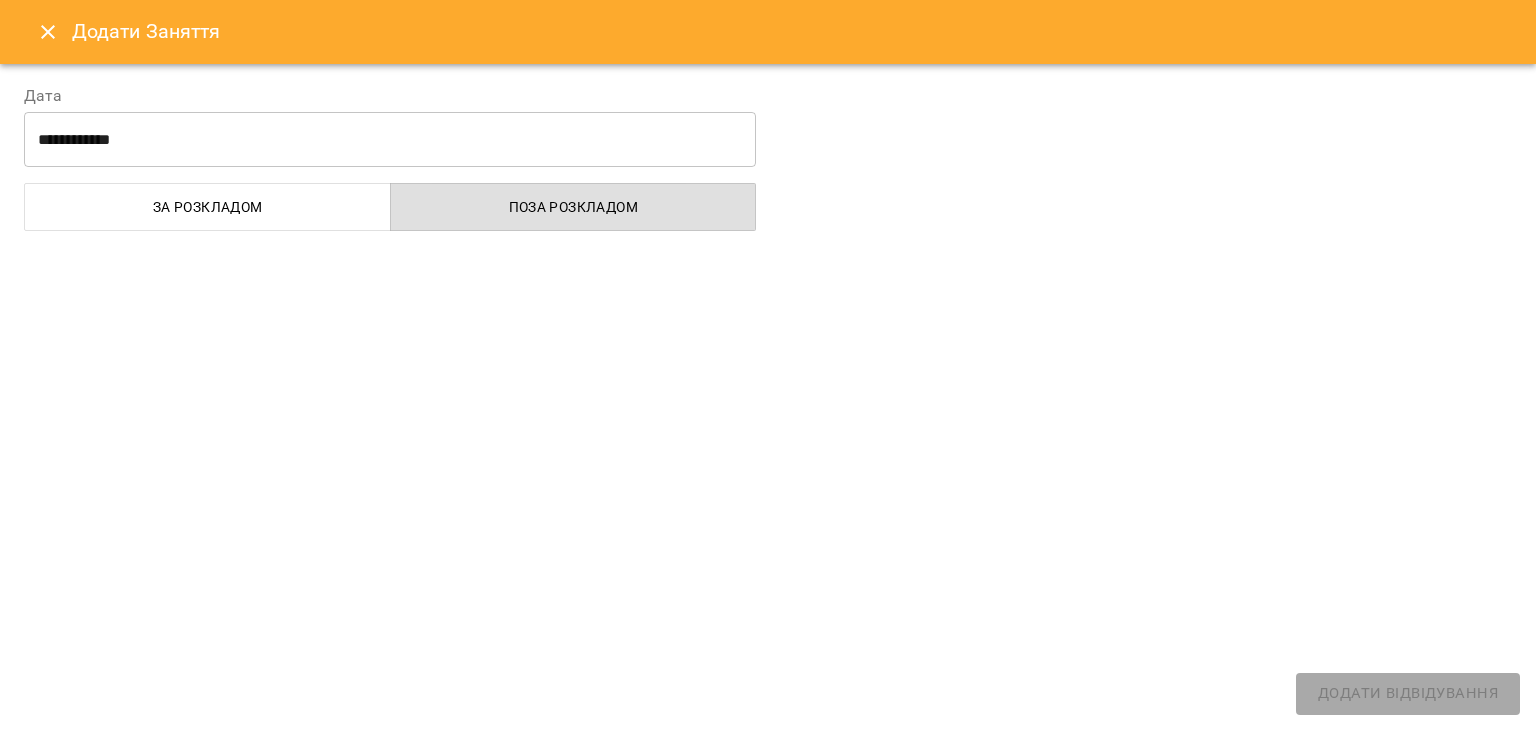 select on "**********" 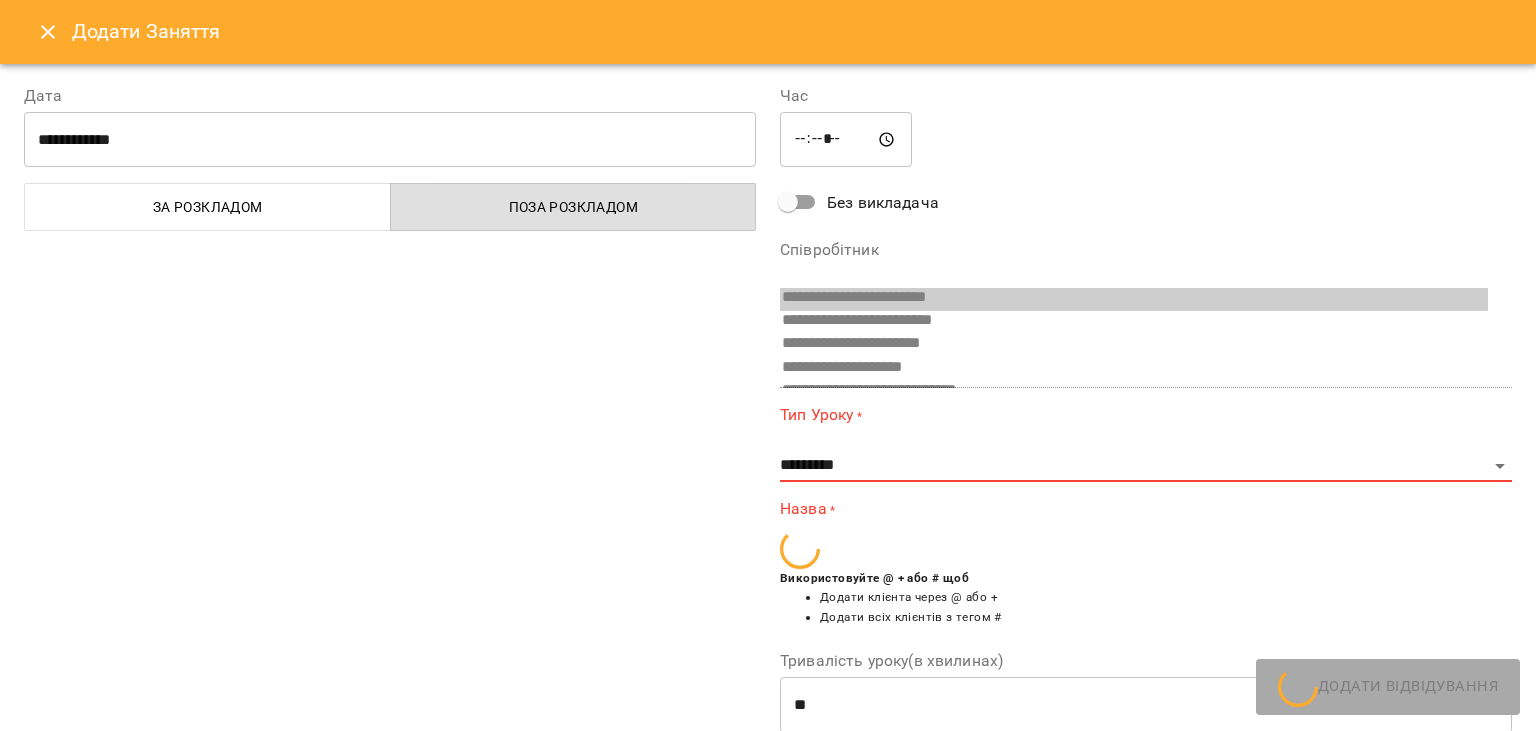 scroll, scrollTop: 86, scrollLeft: 0, axis: vertical 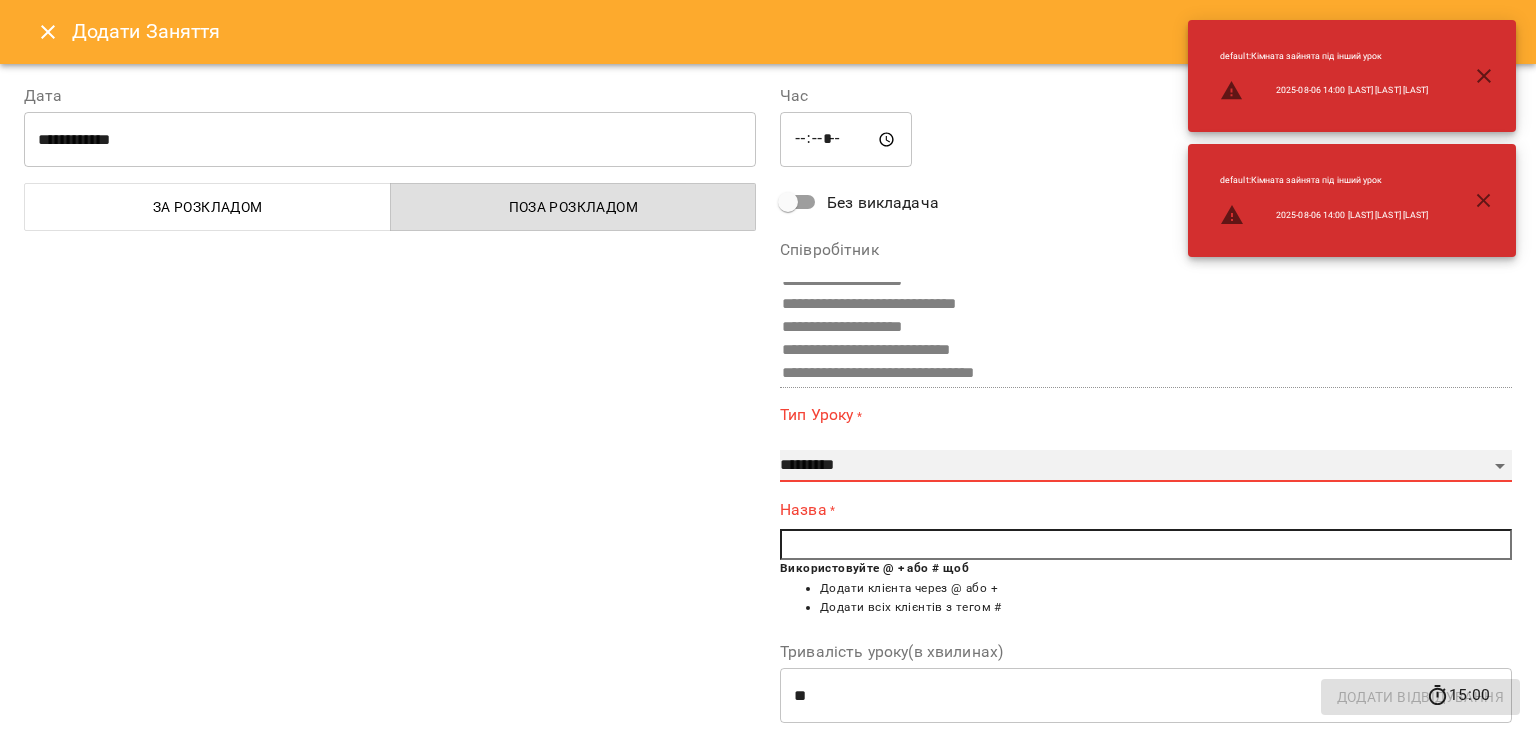 click on "**********" at bounding box center (1146, 466) 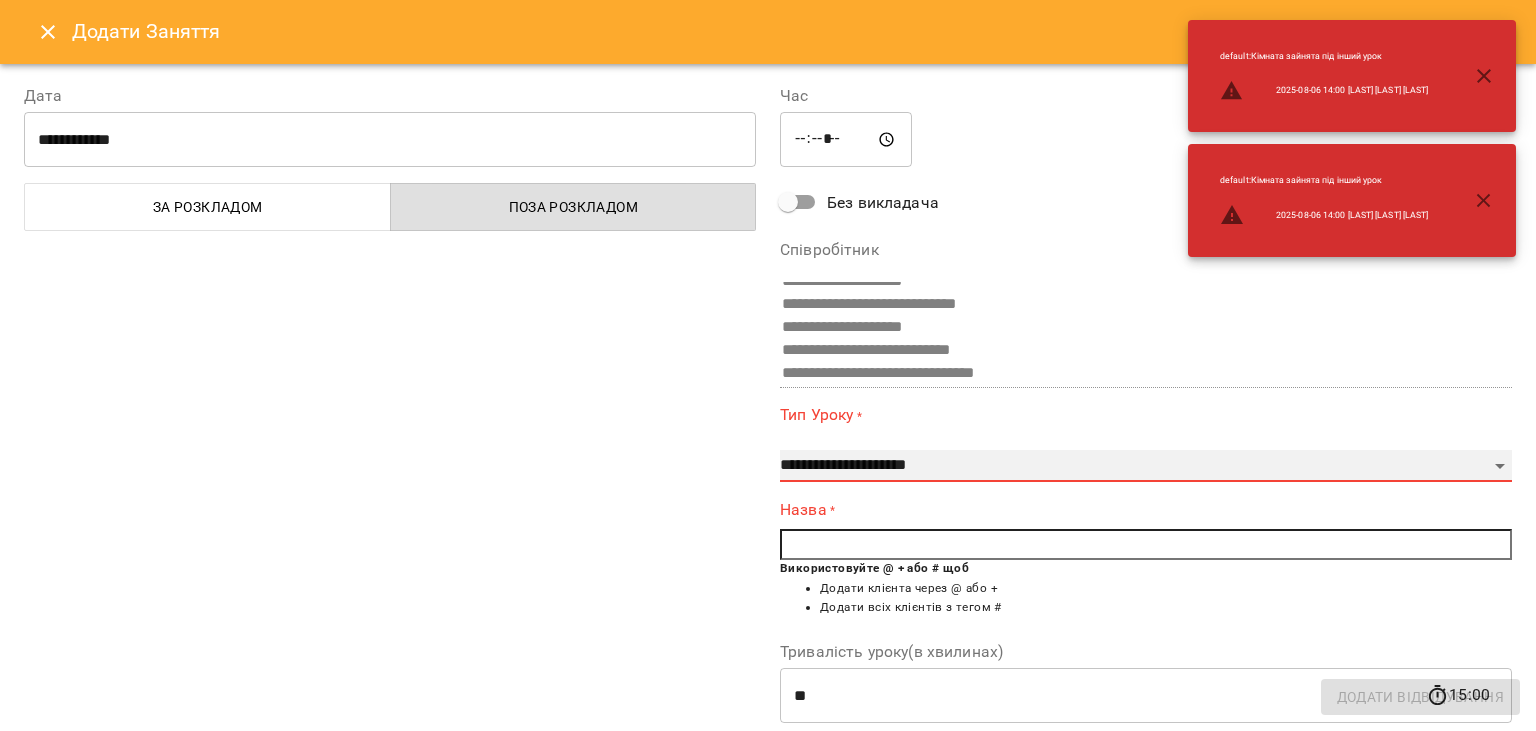 click on "**********" at bounding box center (0, 0) 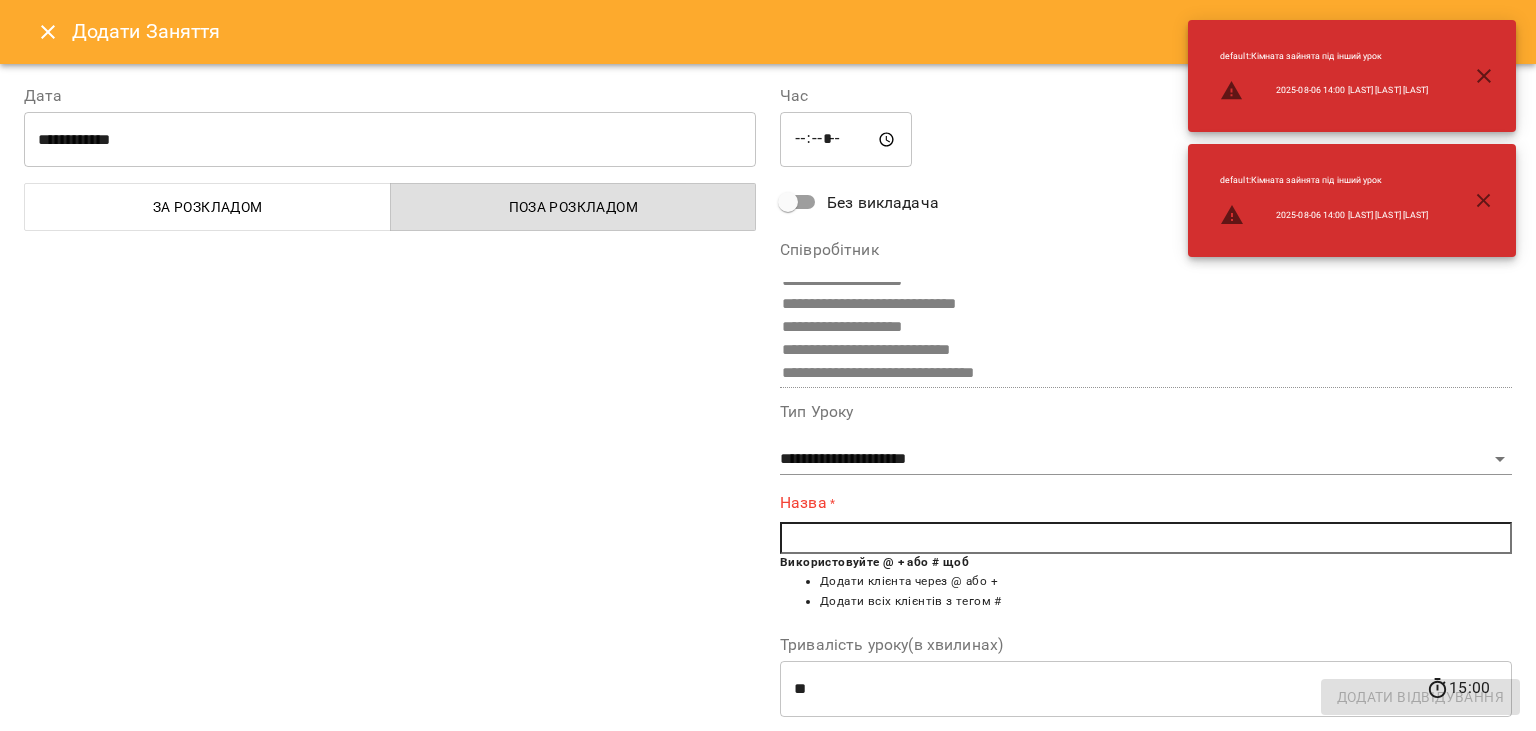 click at bounding box center [1146, 538] 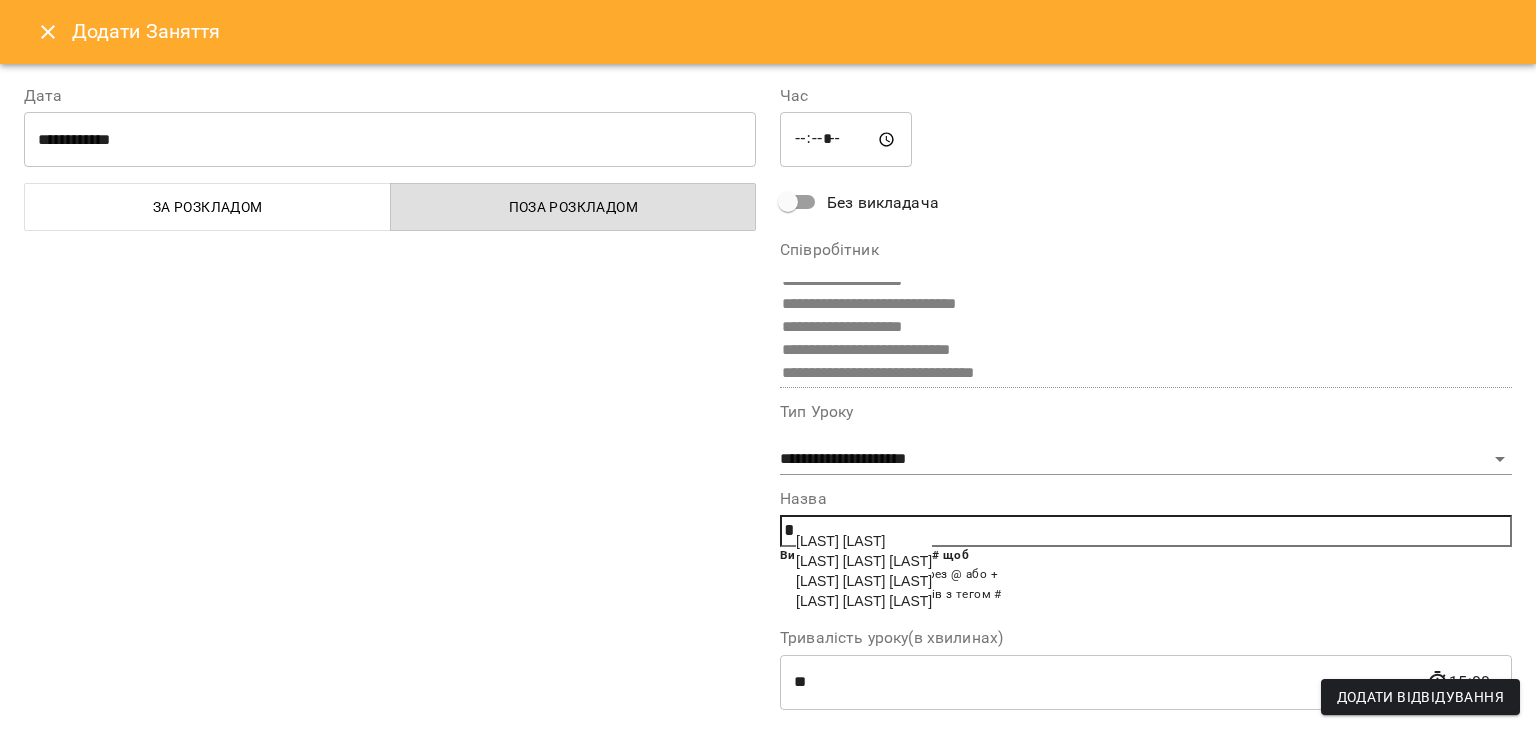 click on "[LAST] [FIRST] [MIDDLE]" at bounding box center (864, 581) 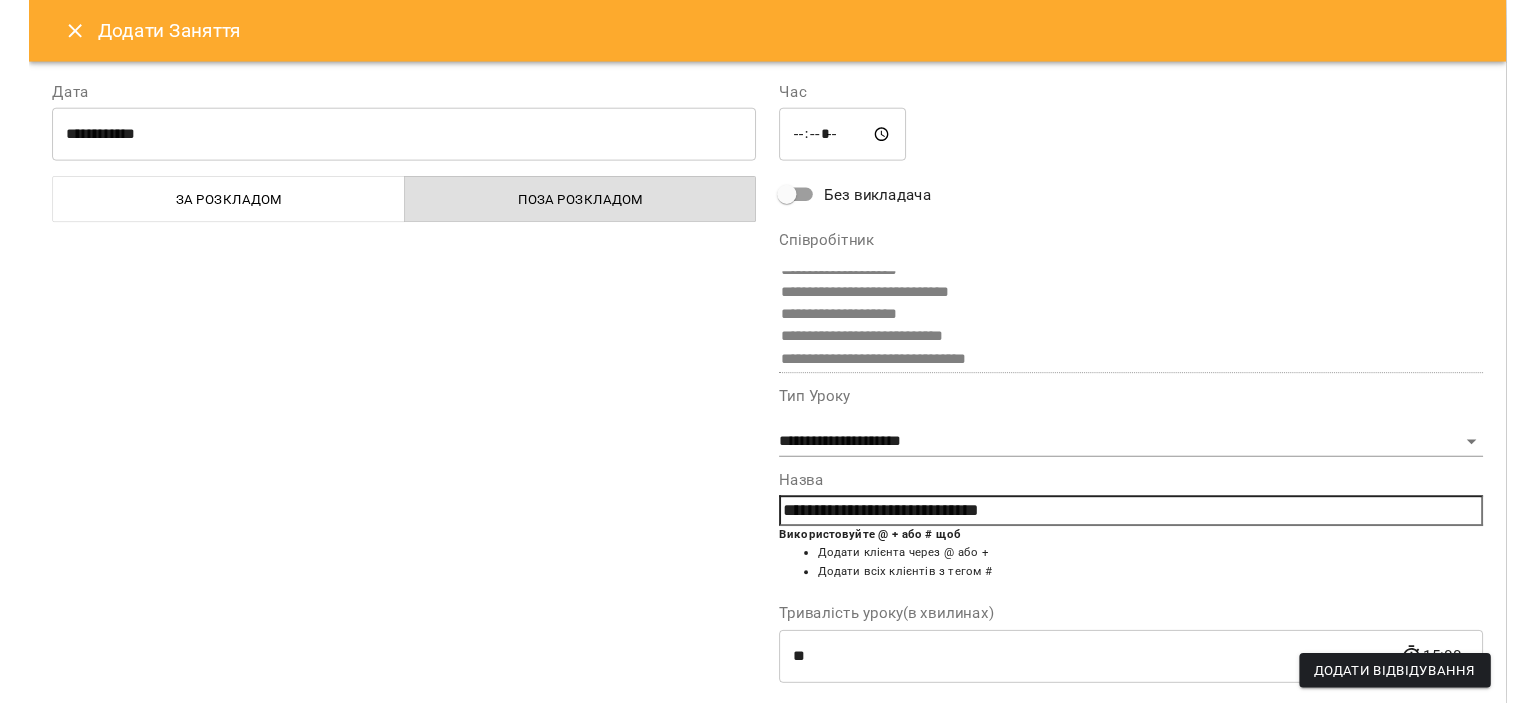 scroll, scrollTop: 236, scrollLeft: 0, axis: vertical 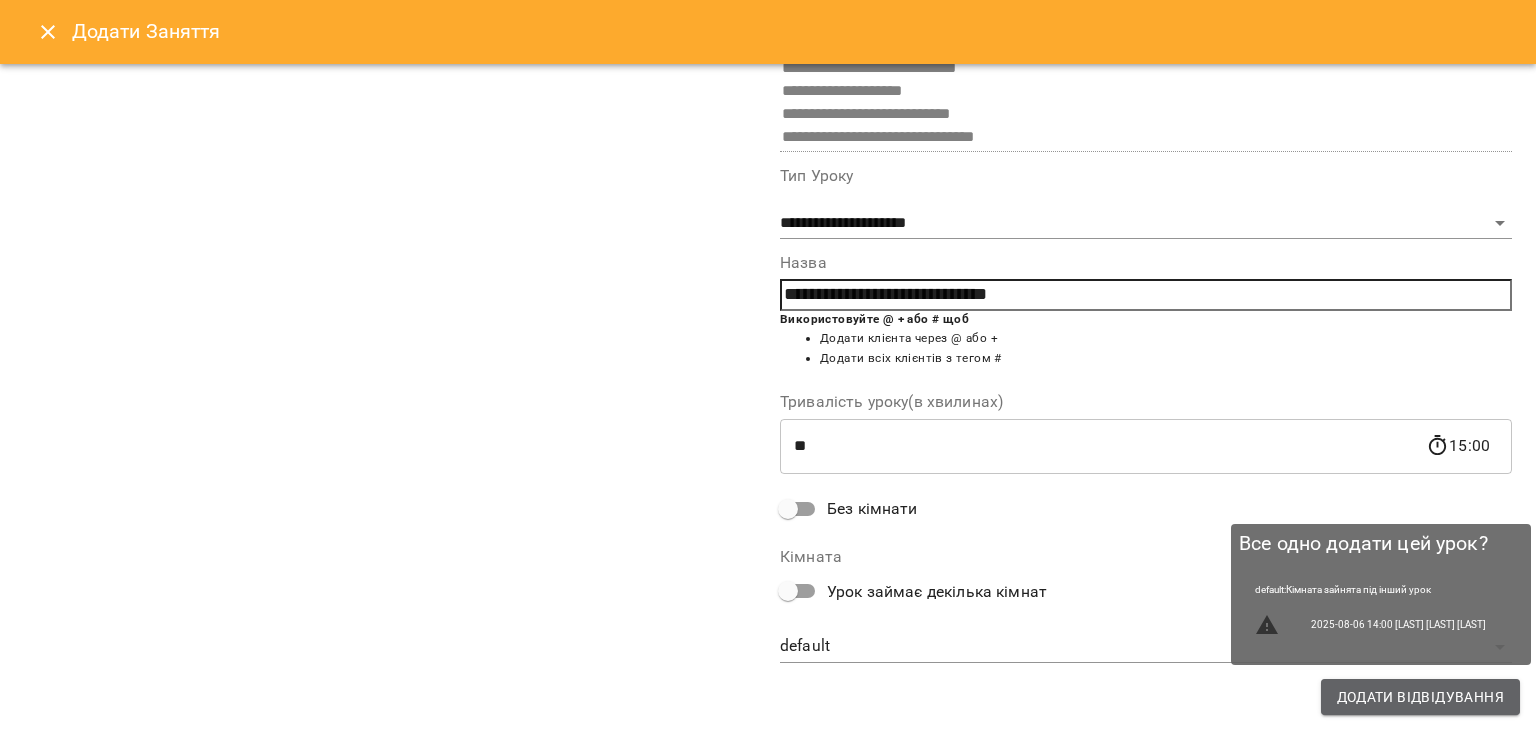 click on "Додати Відвідування" at bounding box center (1420, 697) 